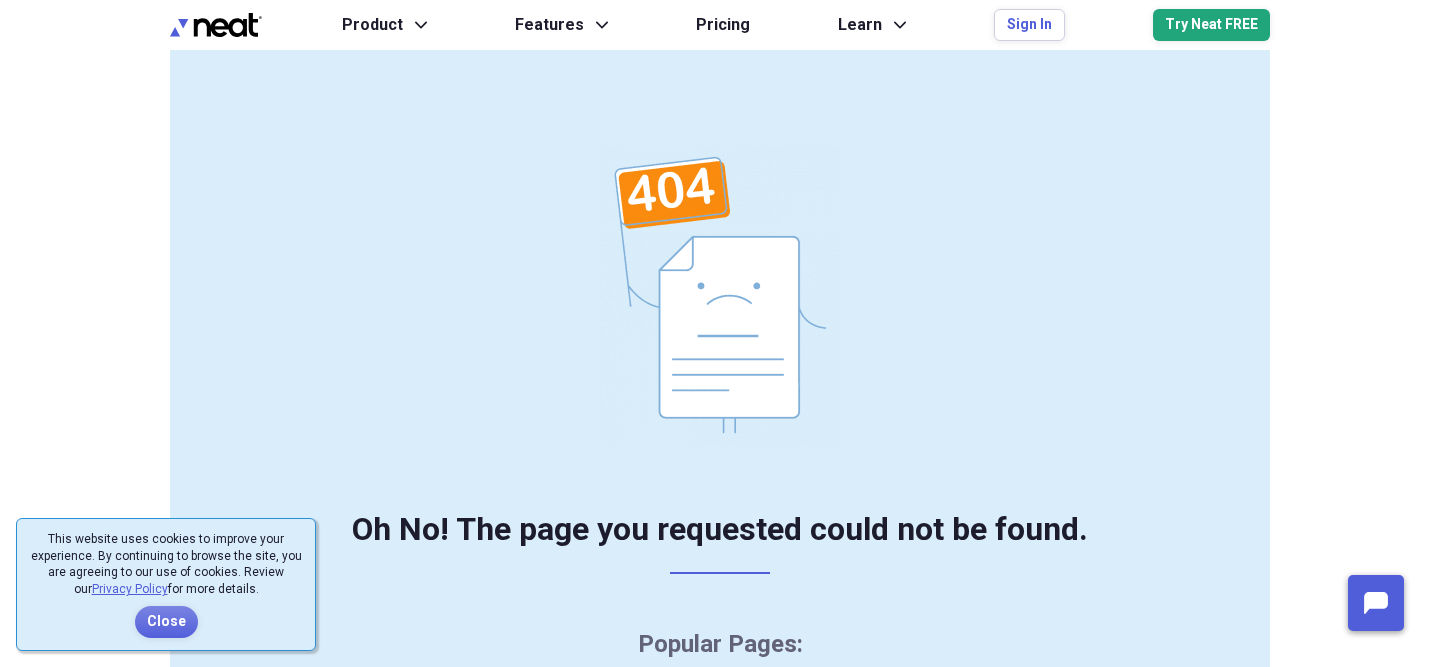 scroll, scrollTop: 0, scrollLeft: 0, axis: both 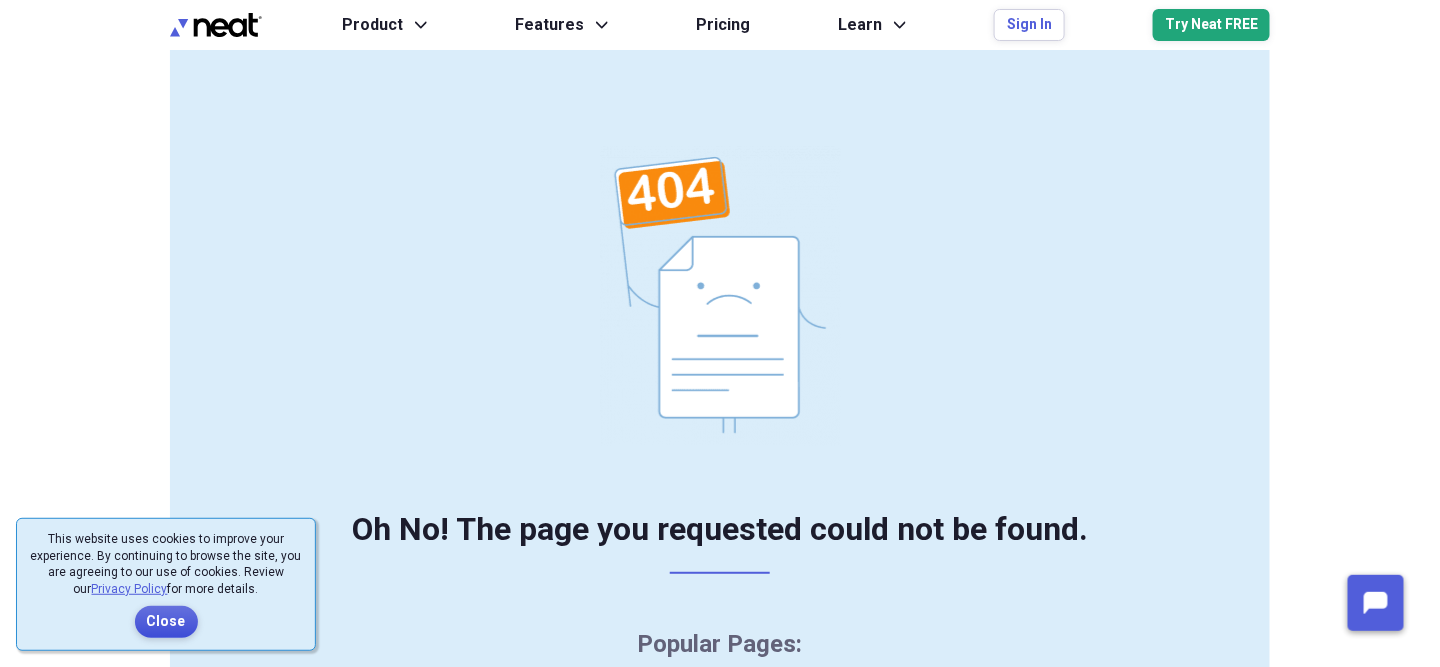 click on "Close" at bounding box center [166, 622] 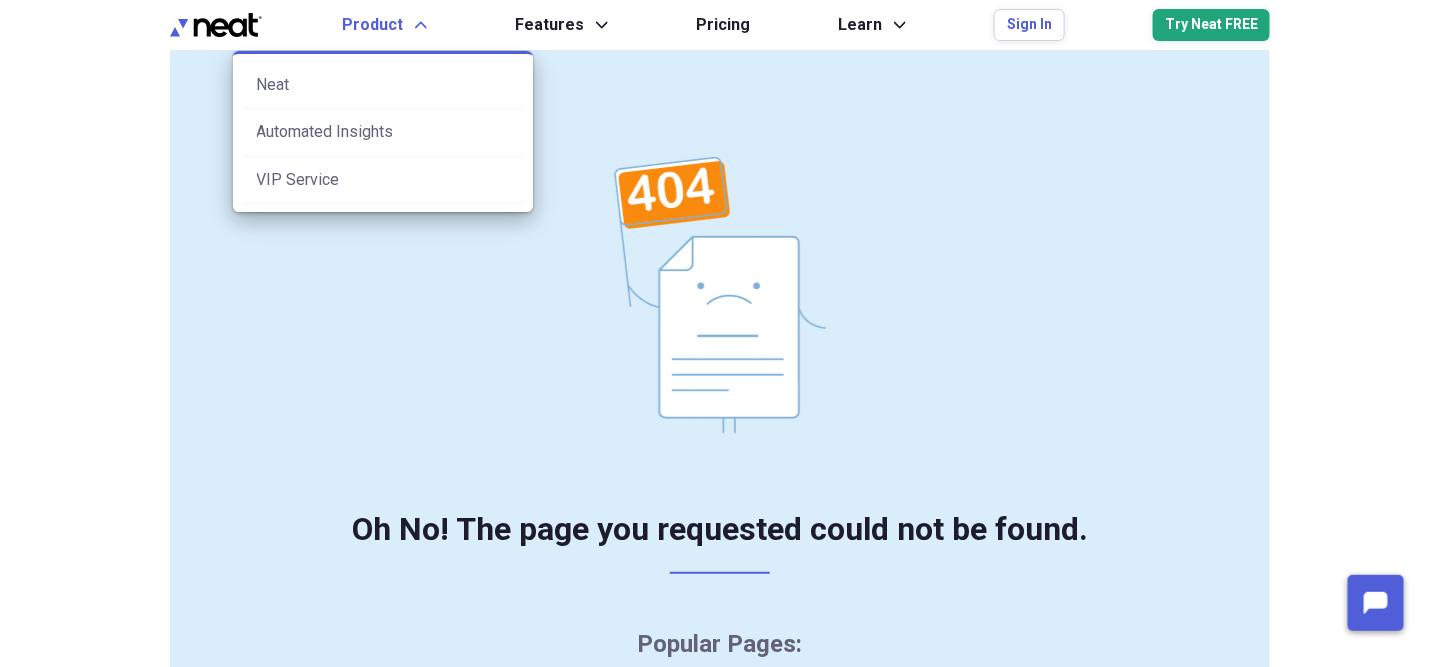 click on "Product" at bounding box center [372, 25] 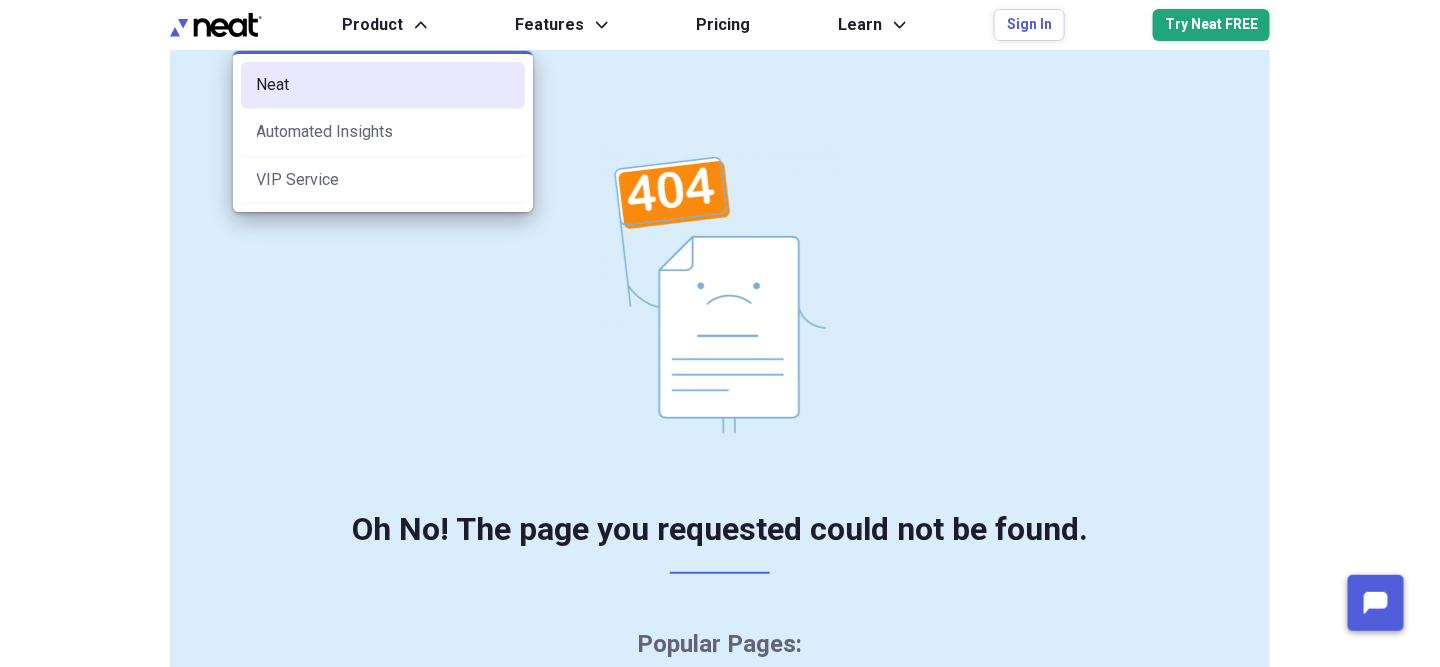 click on "Neat" at bounding box center [383, 85] 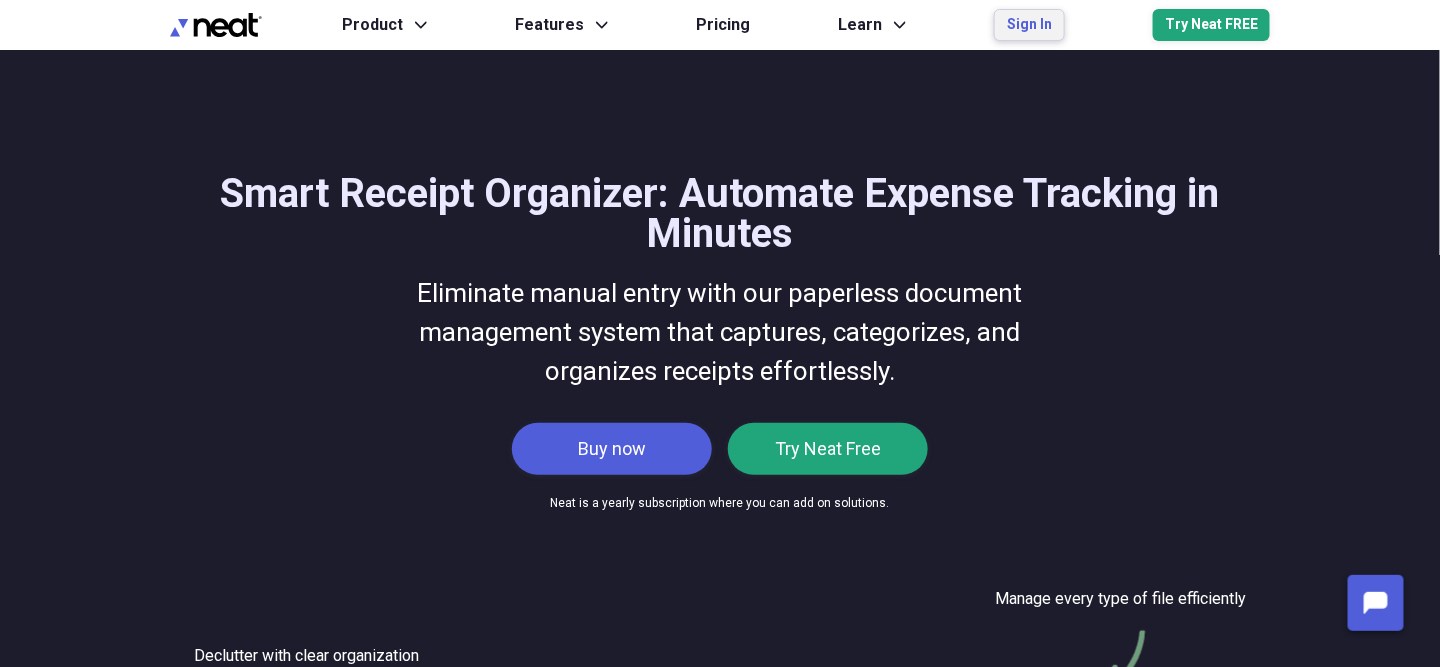 click on "Sign In" at bounding box center (1029, 25) 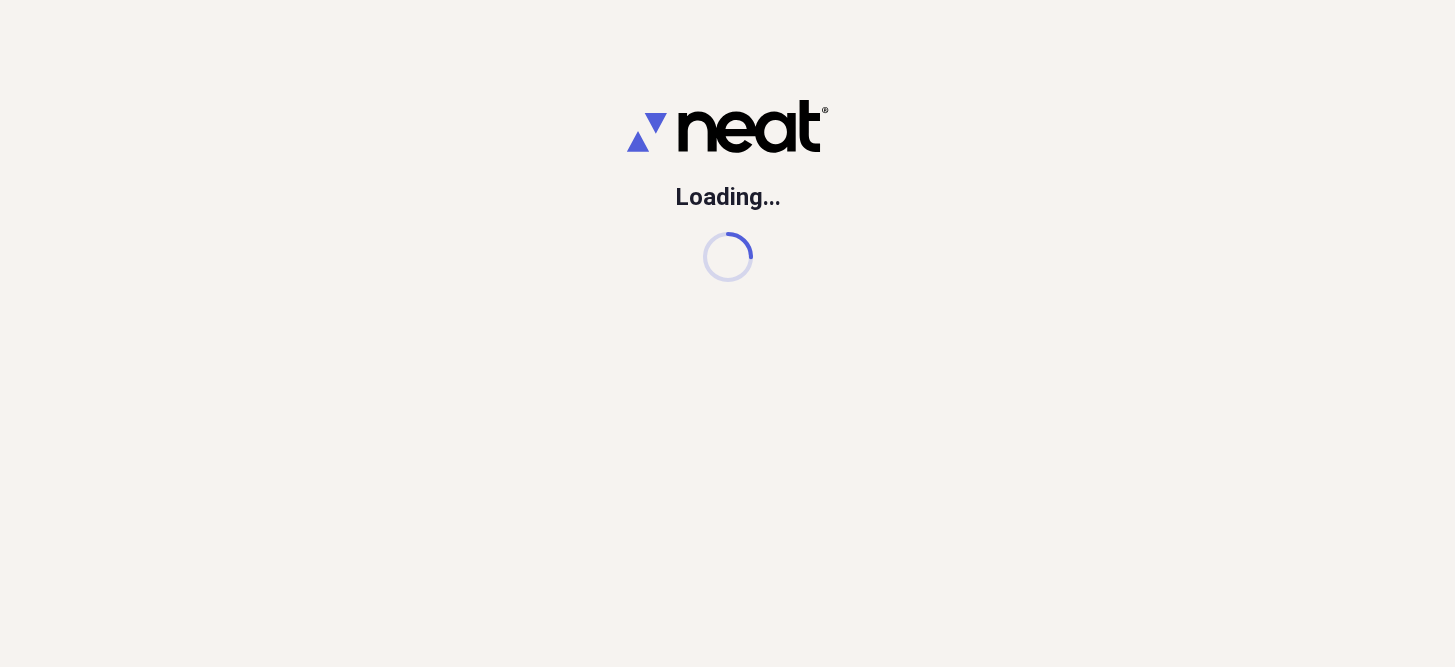 scroll, scrollTop: 0, scrollLeft: 0, axis: both 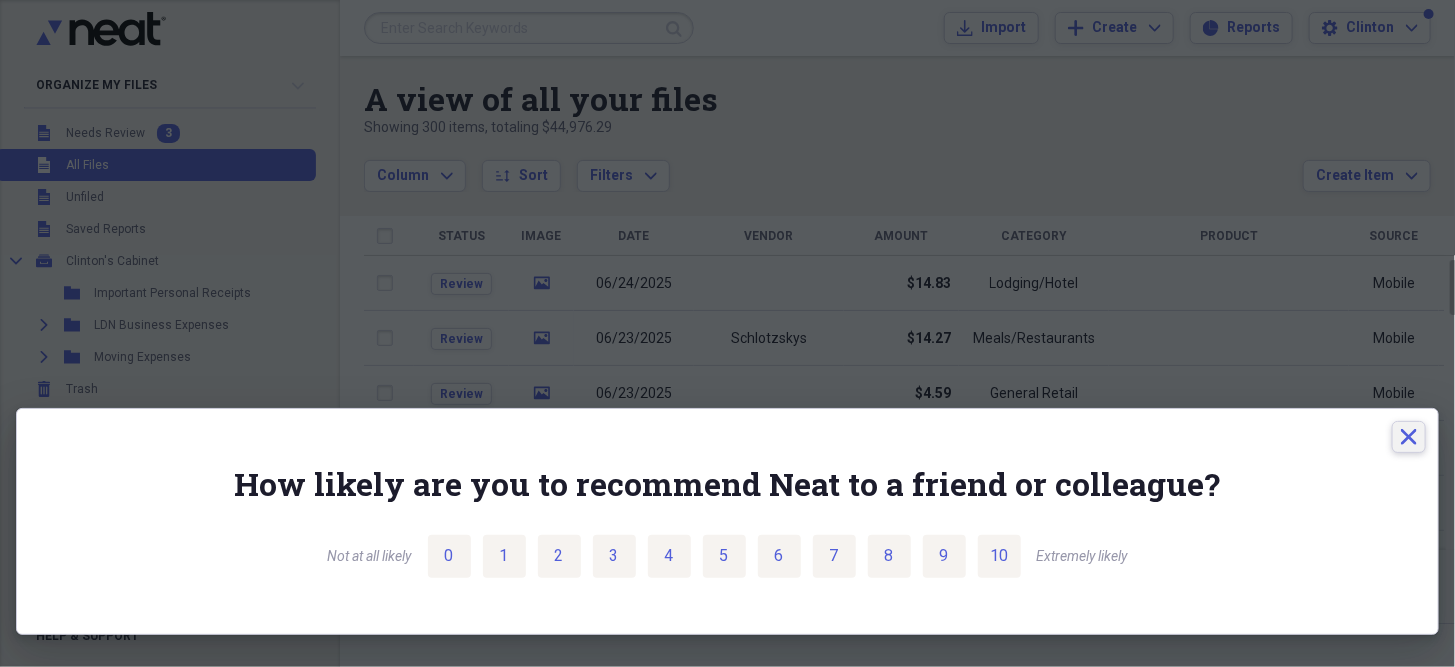click on "Close" at bounding box center [1409, 437] 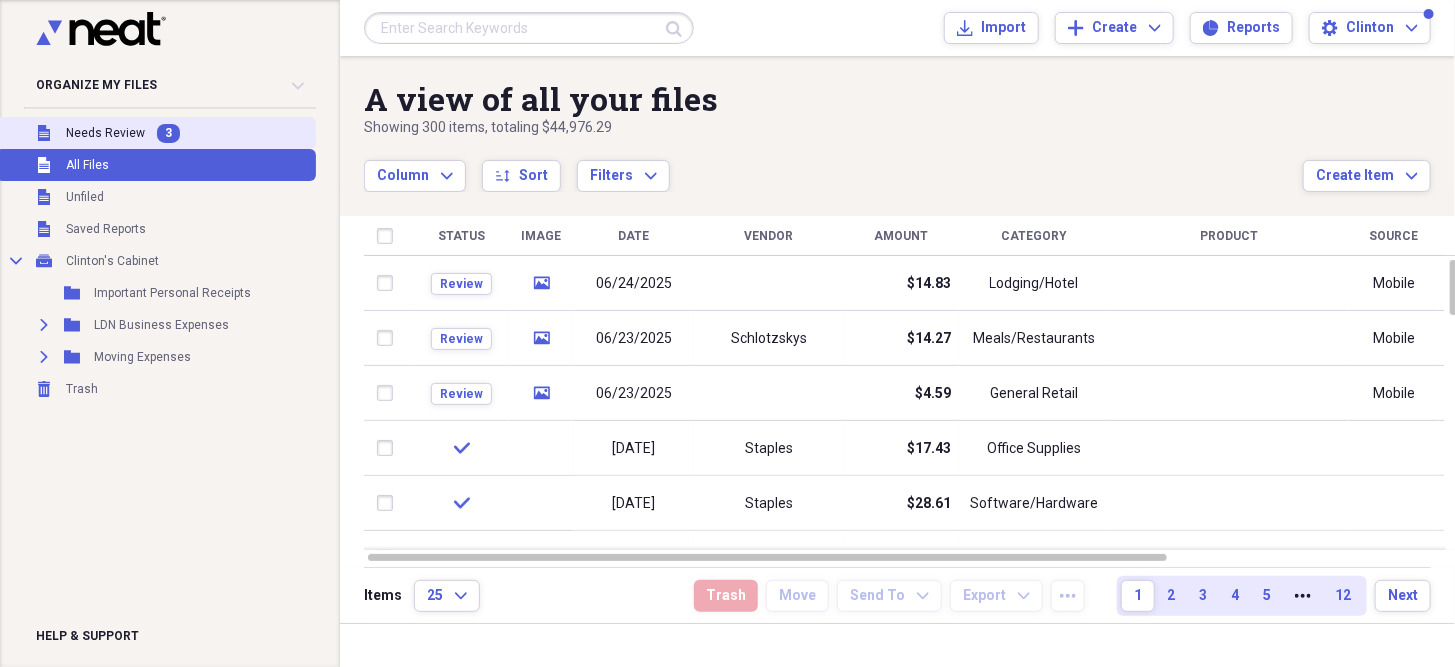 click on "Needs Review" at bounding box center (105, 133) 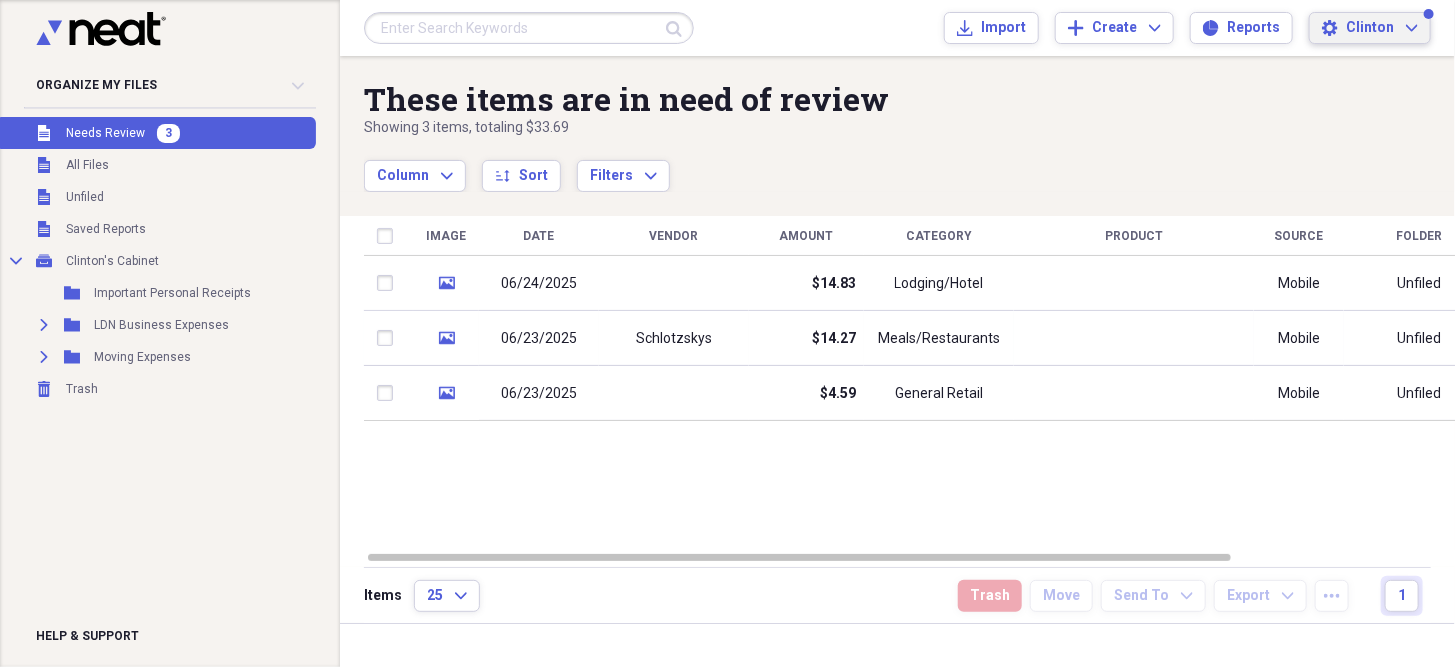 click on "Clinton" at bounding box center (1370, 28) 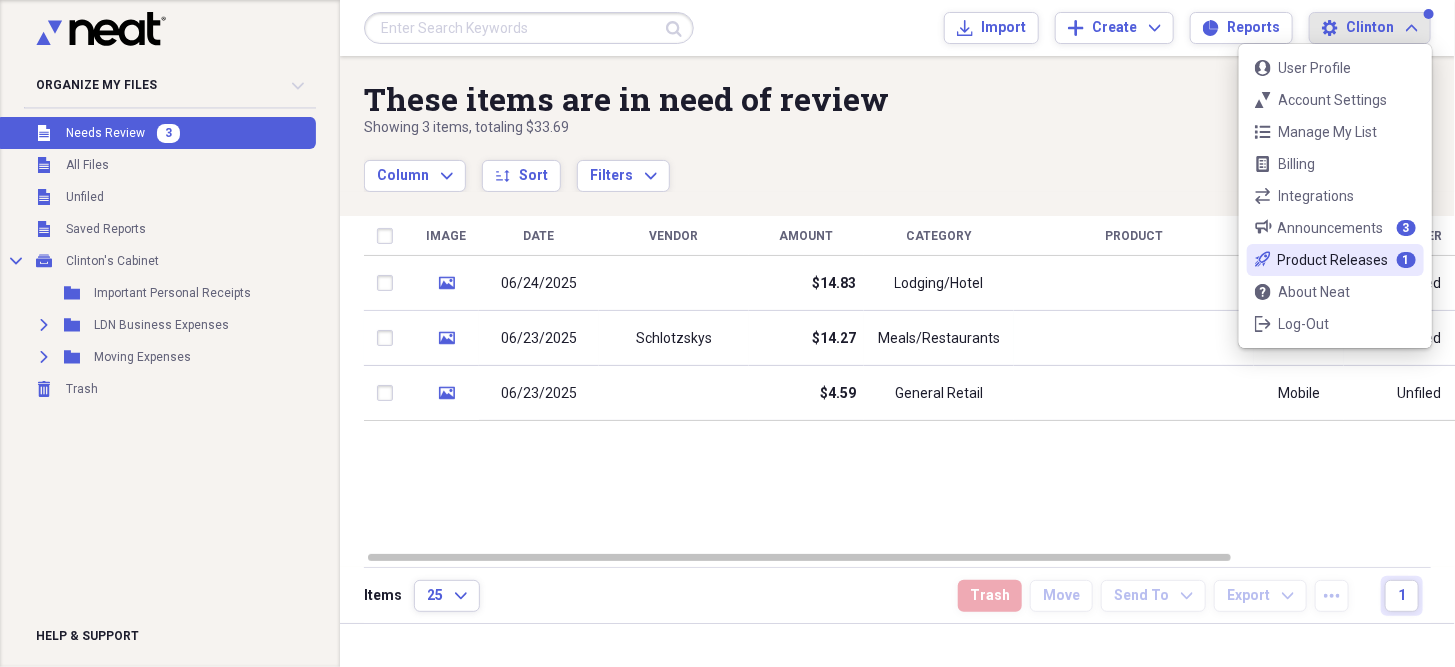 click on "Product Releases" at bounding box center [1333, 260] 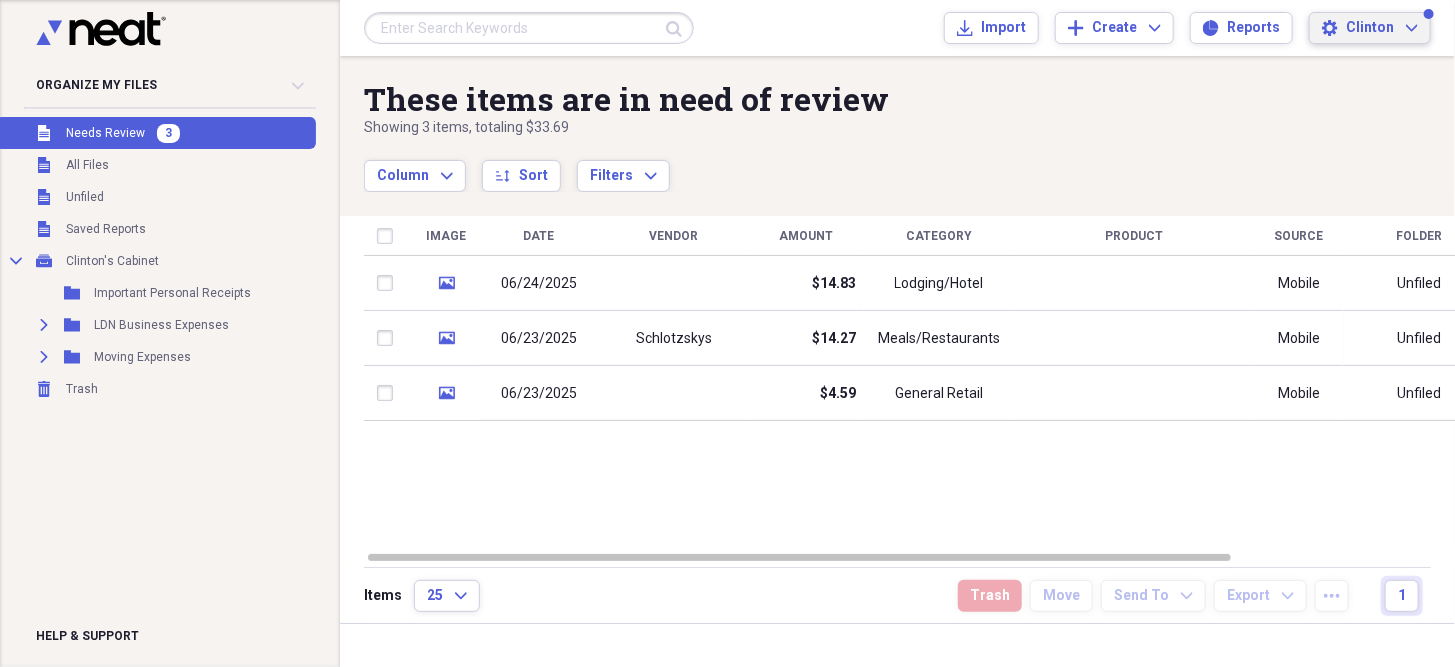 click on "[FIRST] [LAST]" at bounding box center [1382, 28] 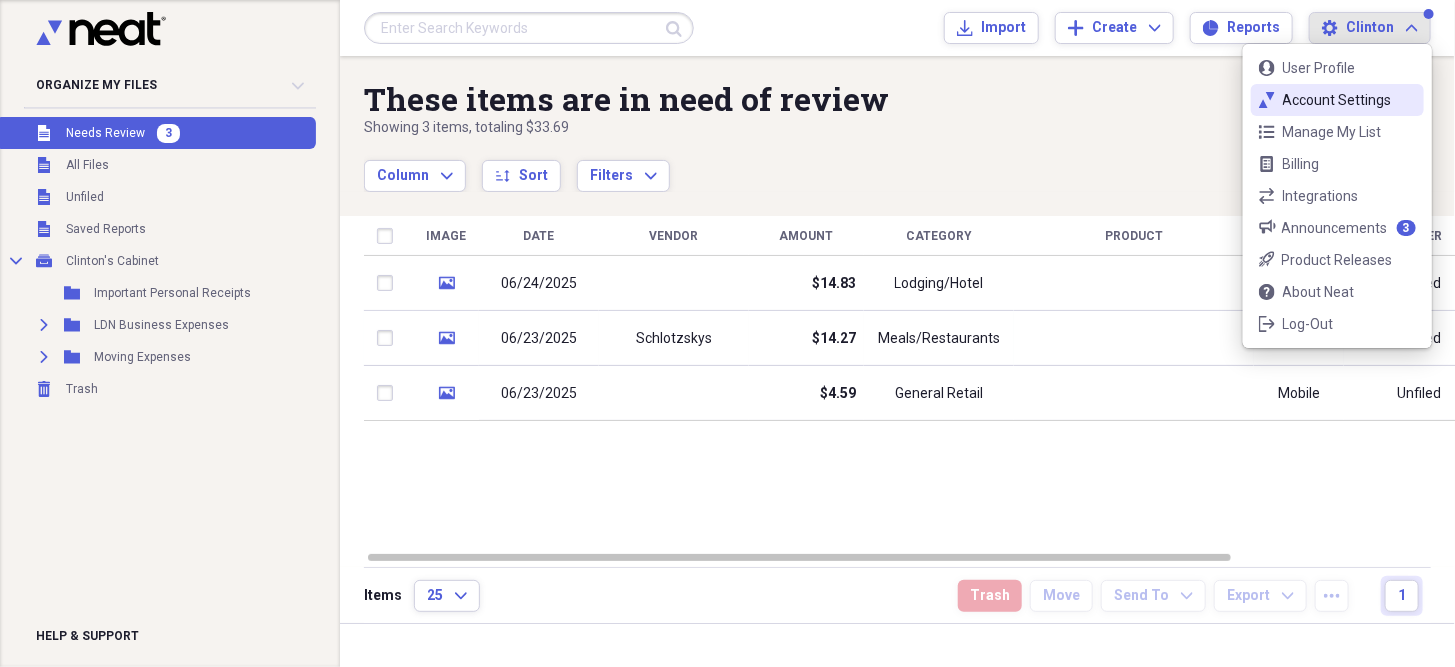 click on "Account Settings" at bounding box center [1337, 100] 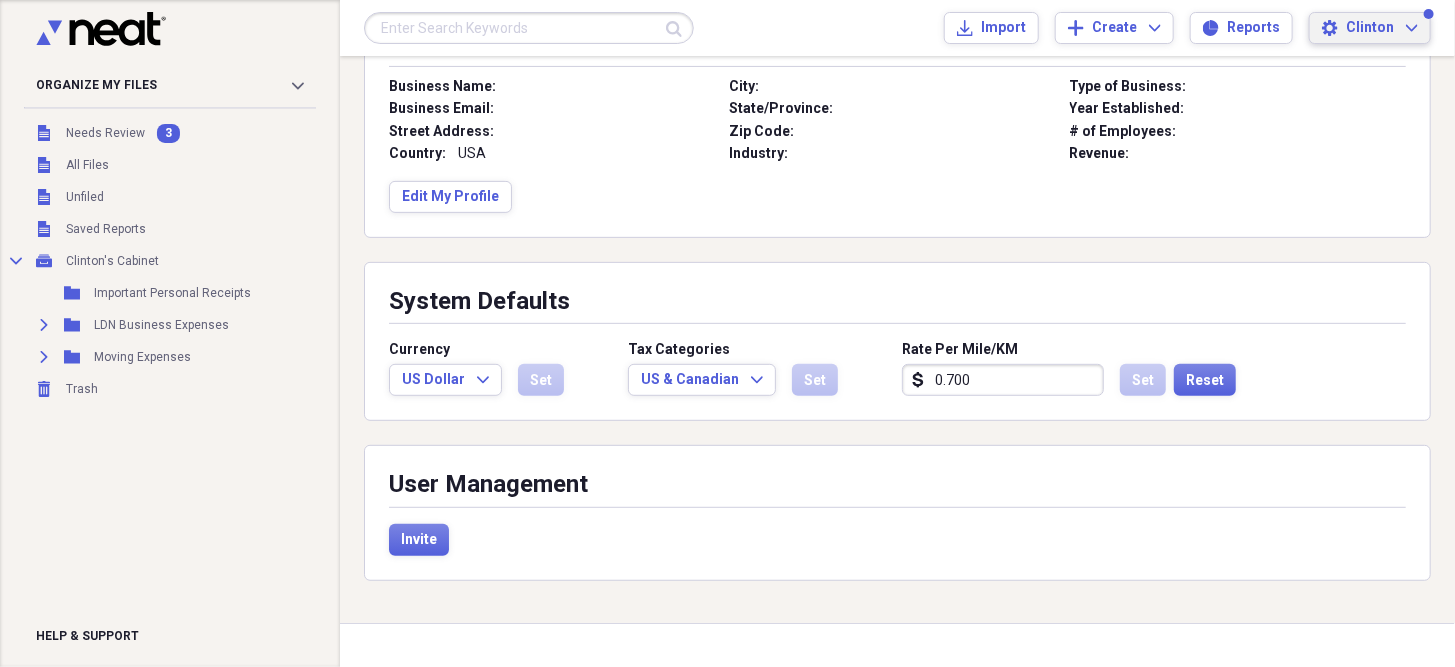 scroll, scrollTop: 0, scrollLeft: 0, axis: both 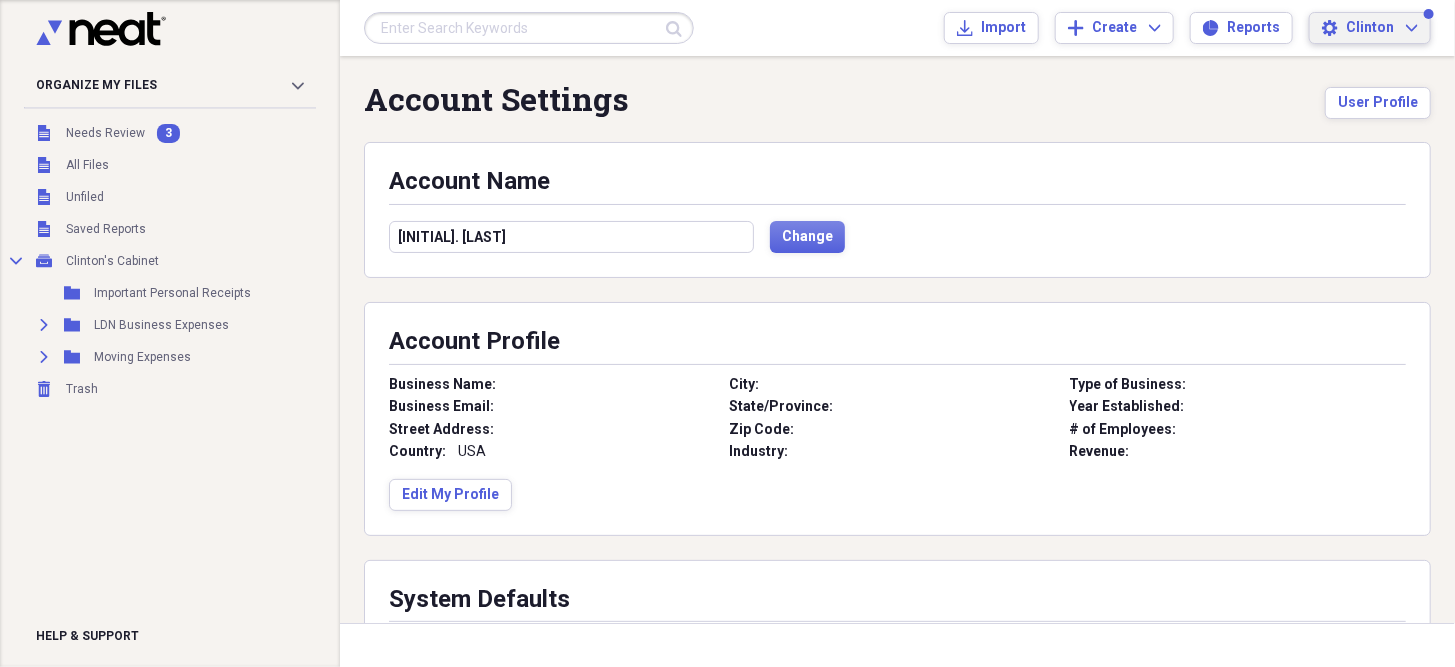 click on "Expand" 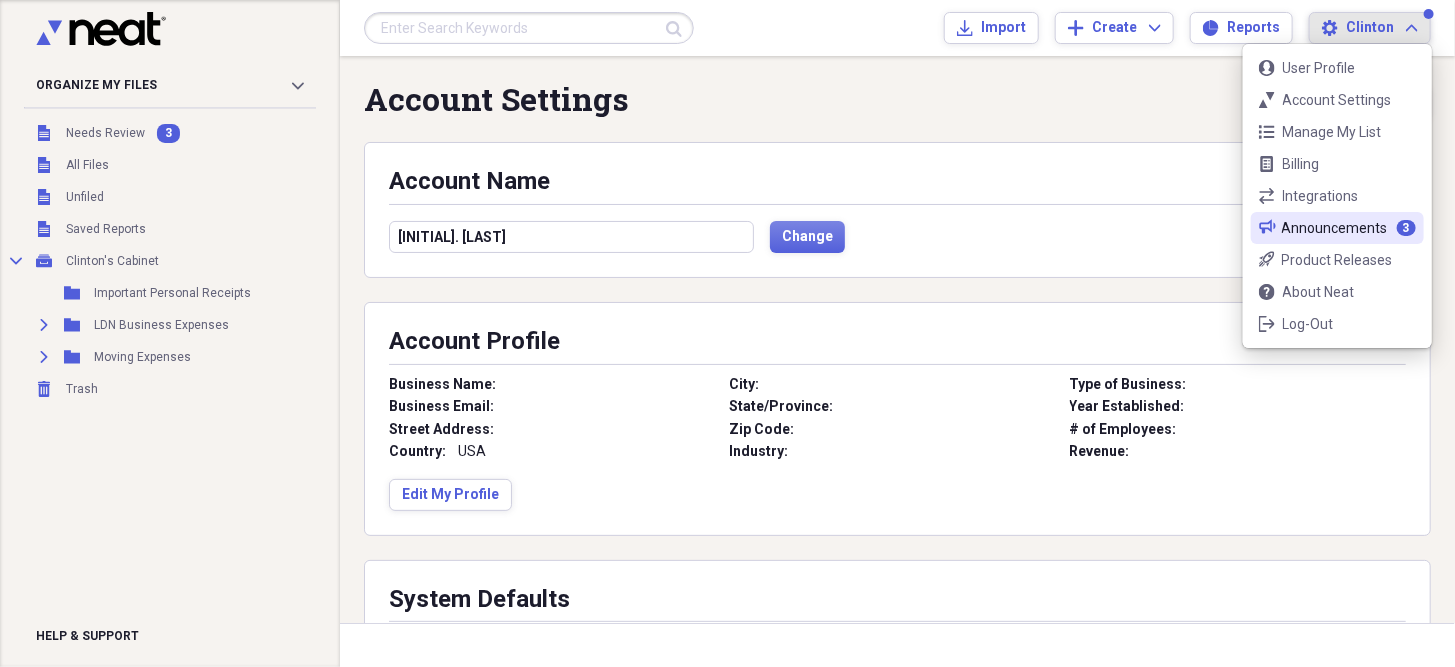click on "Announcements" at bounding box center (1335, 228) 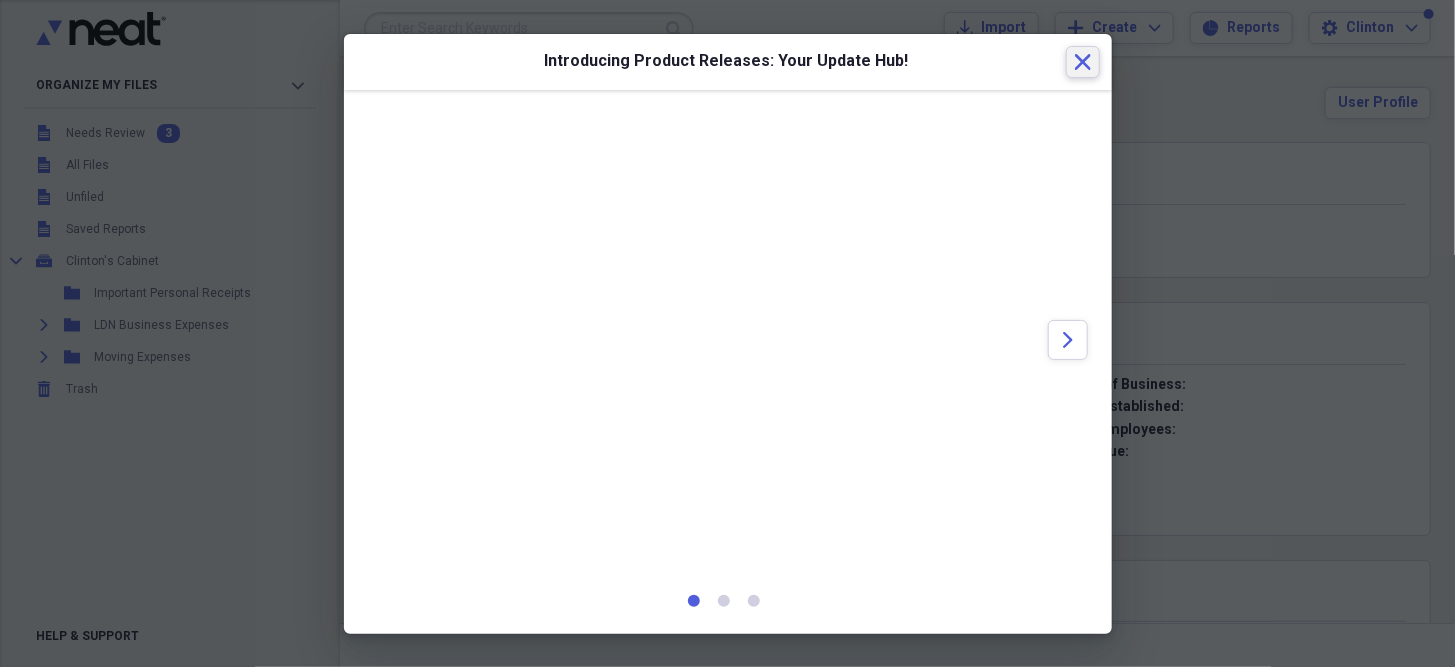 click 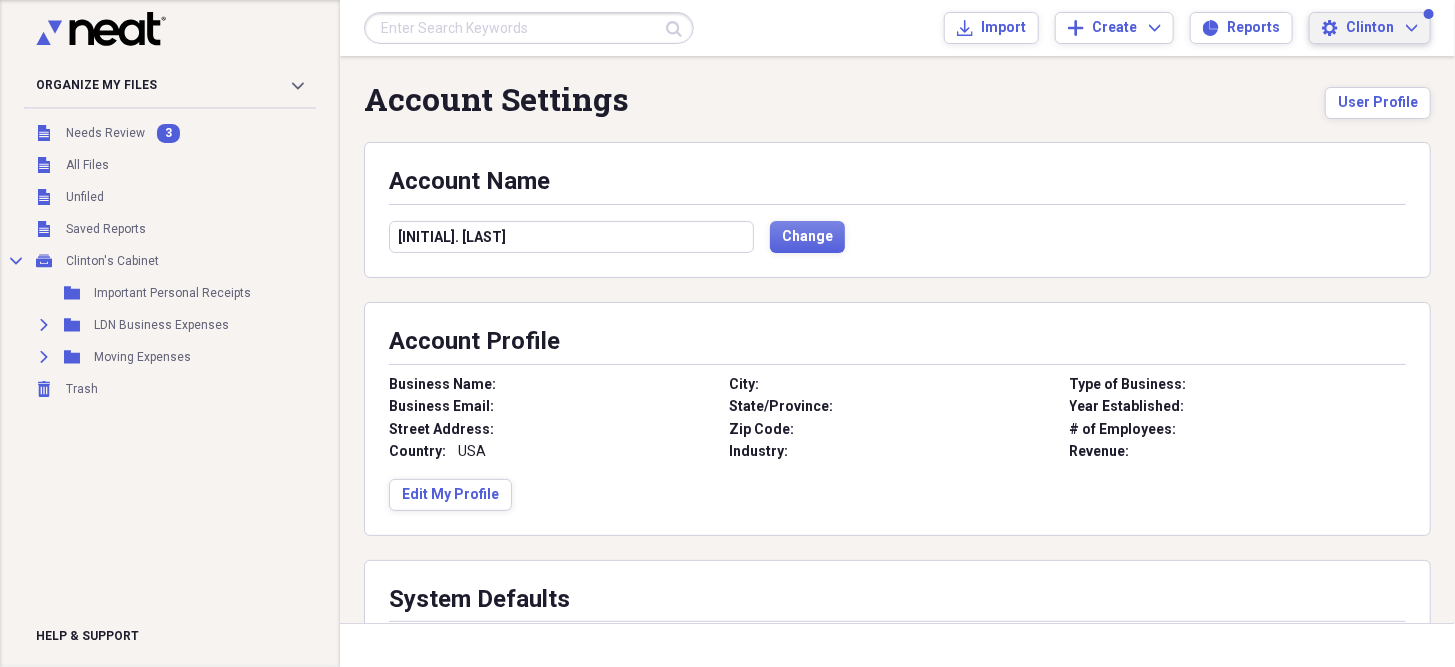 click on "Expand" 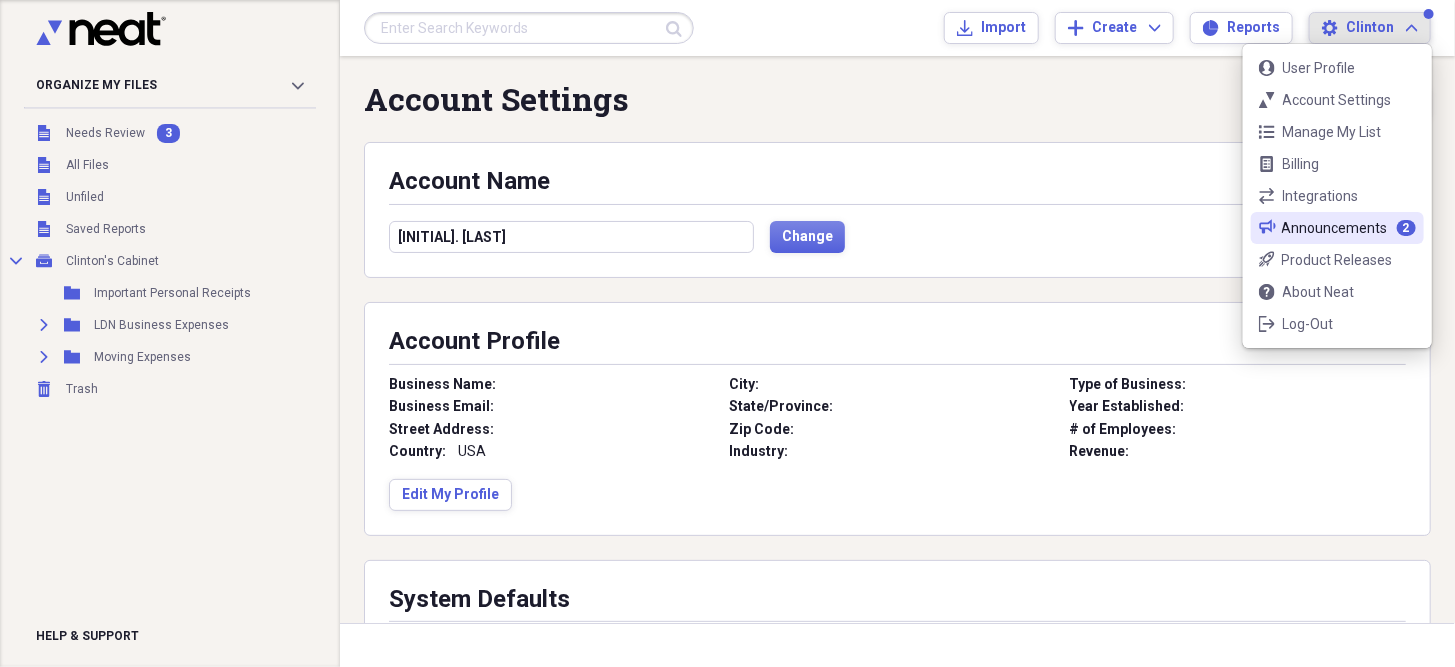 click on "Announcements" at bounding box center [1335, 228] 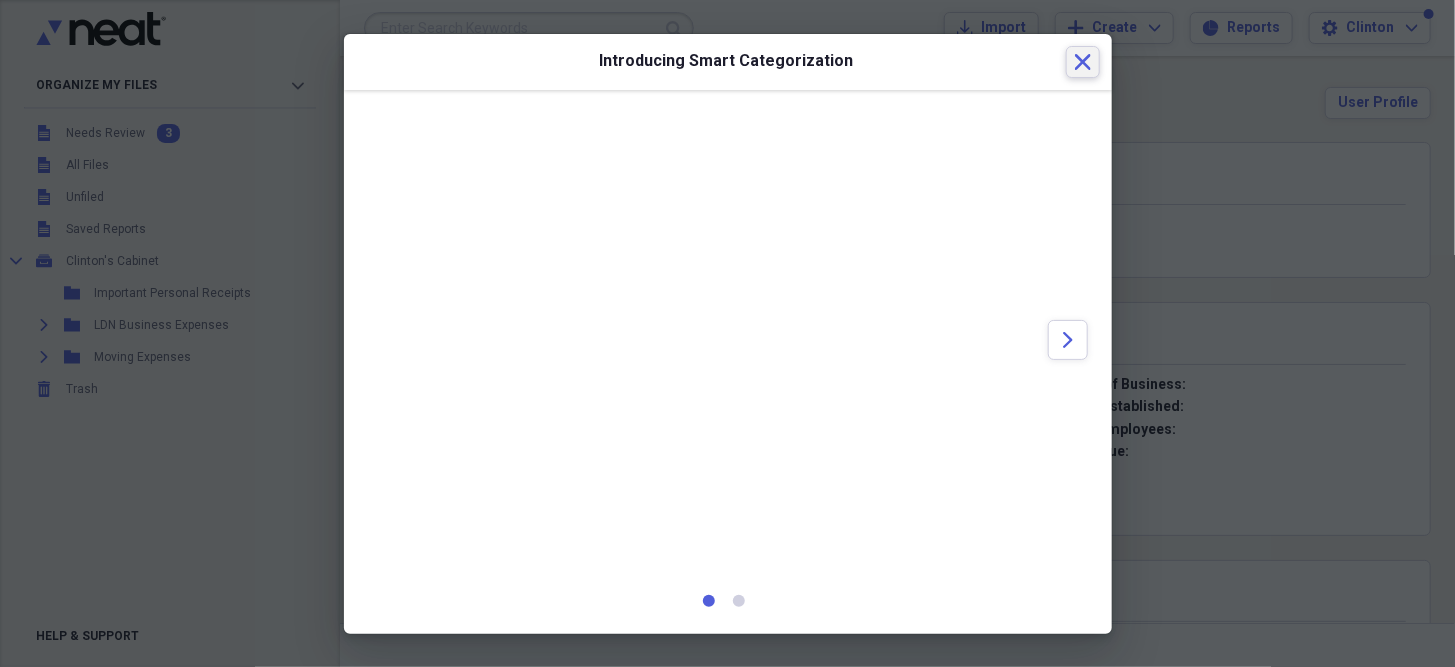 click 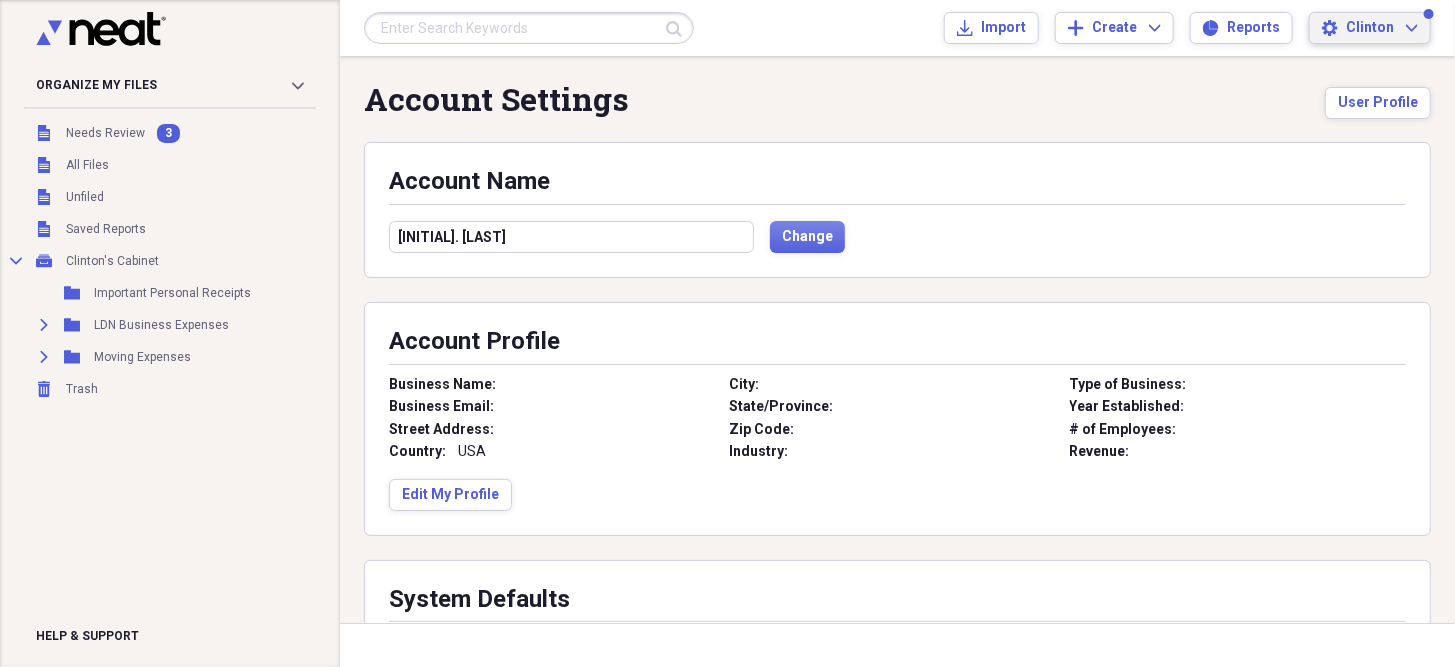 click on "Clinton" at bounding box center (1370, 28) 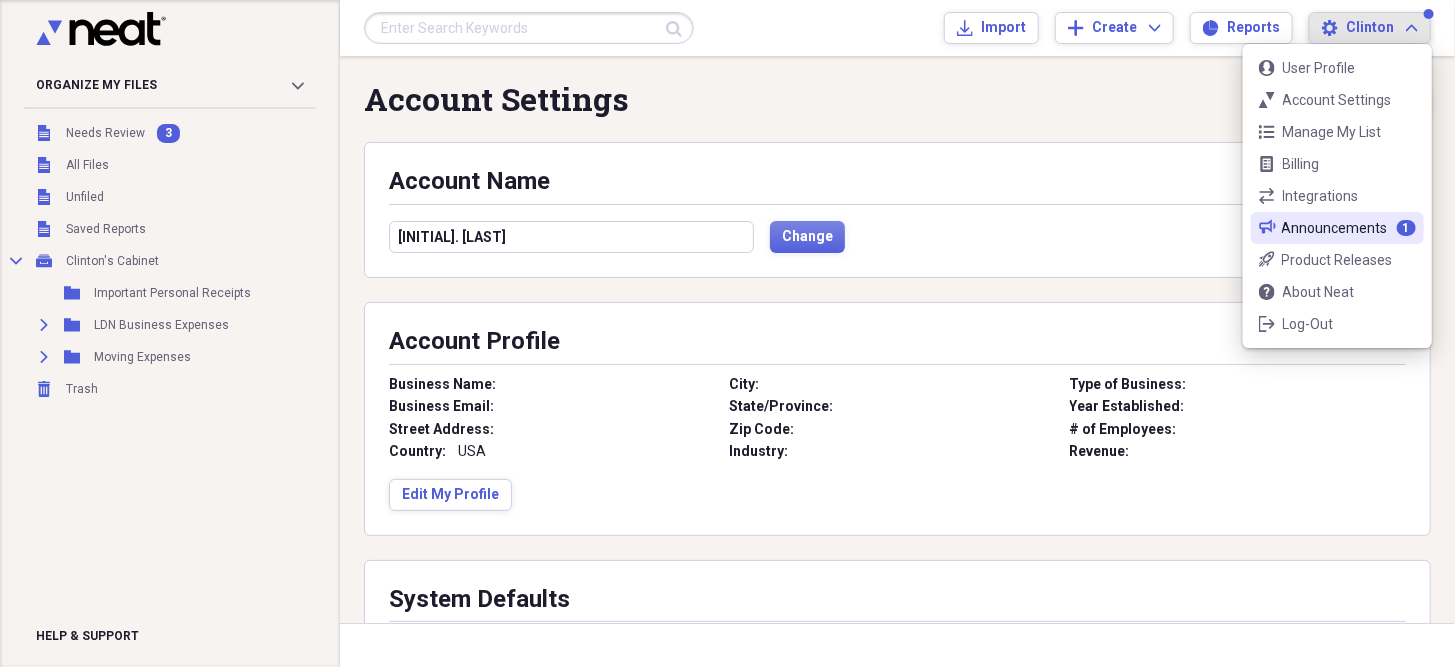 click on "Announcements" at bounding box center [1335, 228] 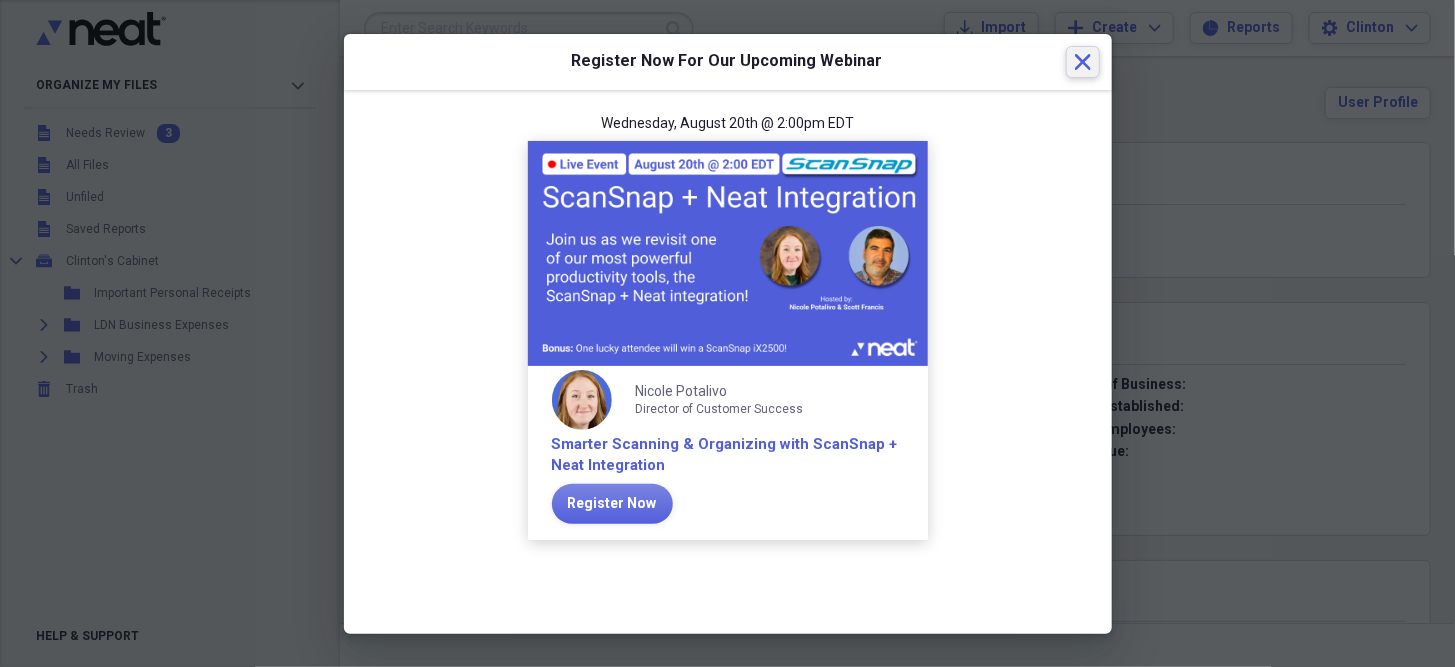click on "Close" 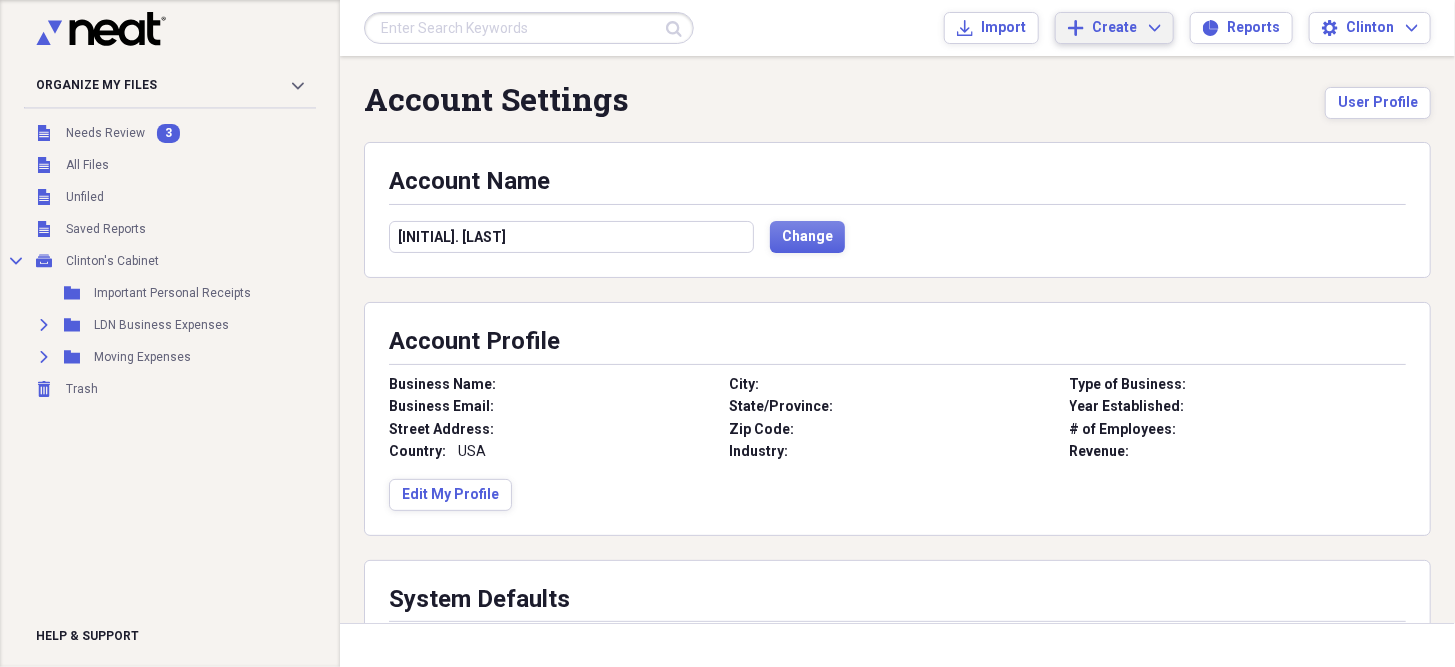 click on "Create Expand" at bounding box center [1126, 28] 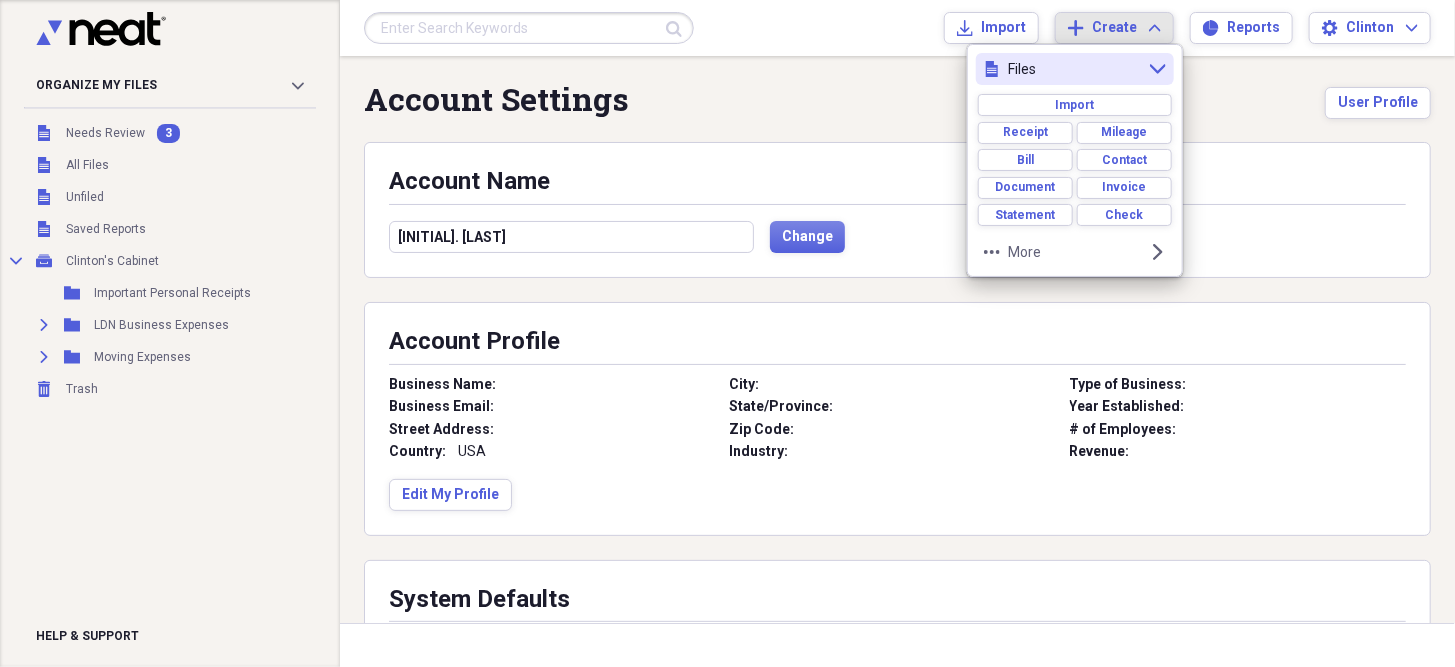click on "Create Expand" at bounding box center (1126, 28) 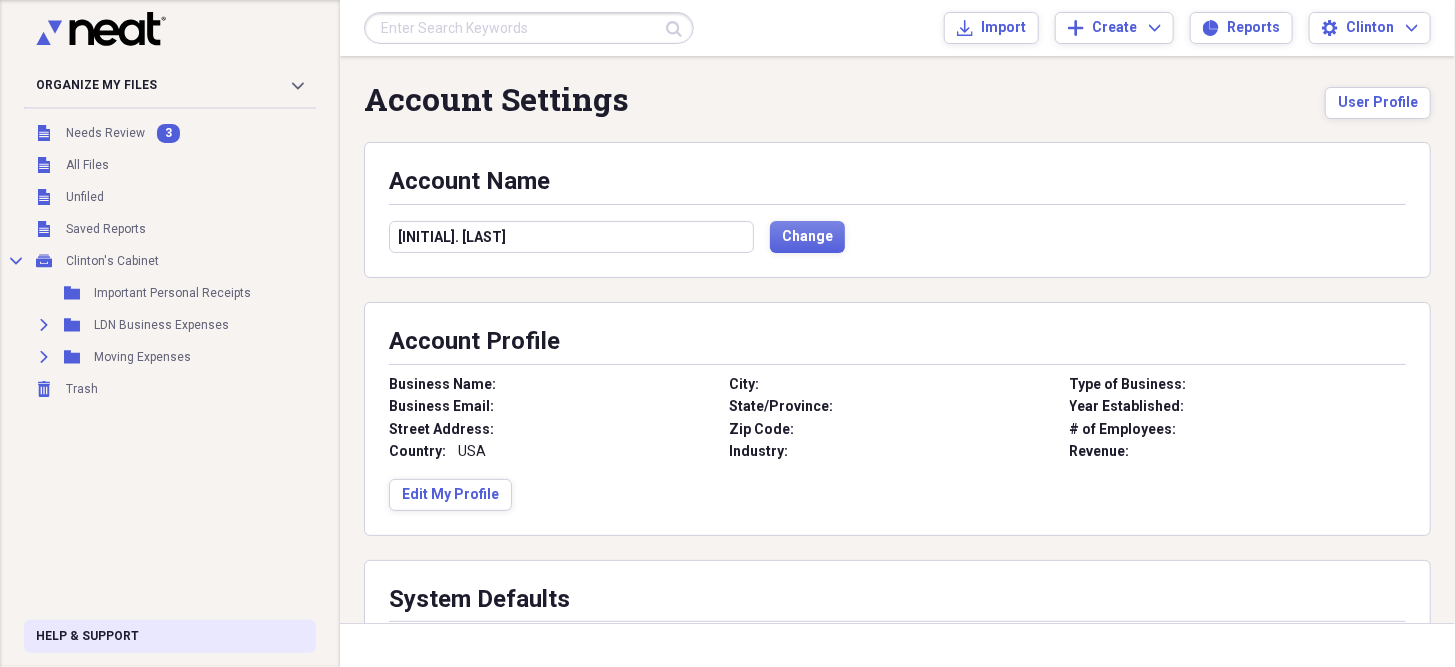 click on "Help & Support" at bounding box center (87, 636) 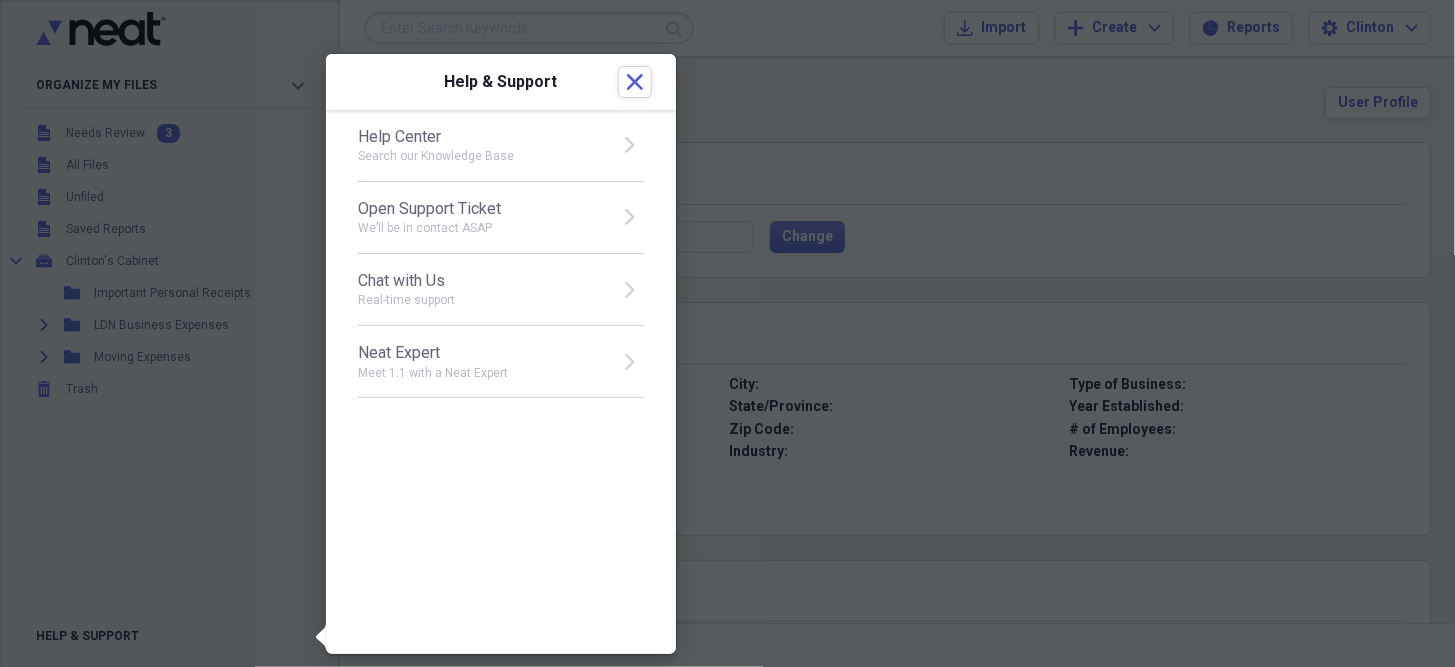 click on "Search our Knowledge Base" at bounding box center (482, 156) 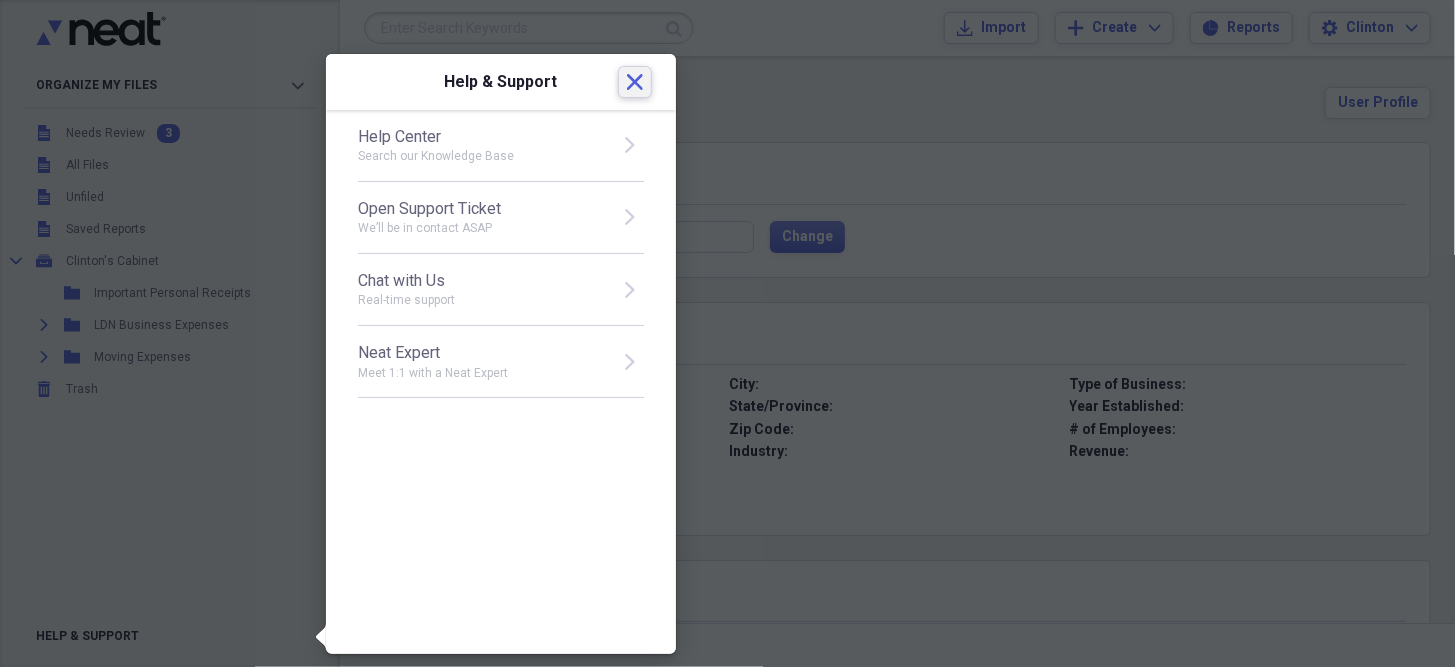 click on "Close" 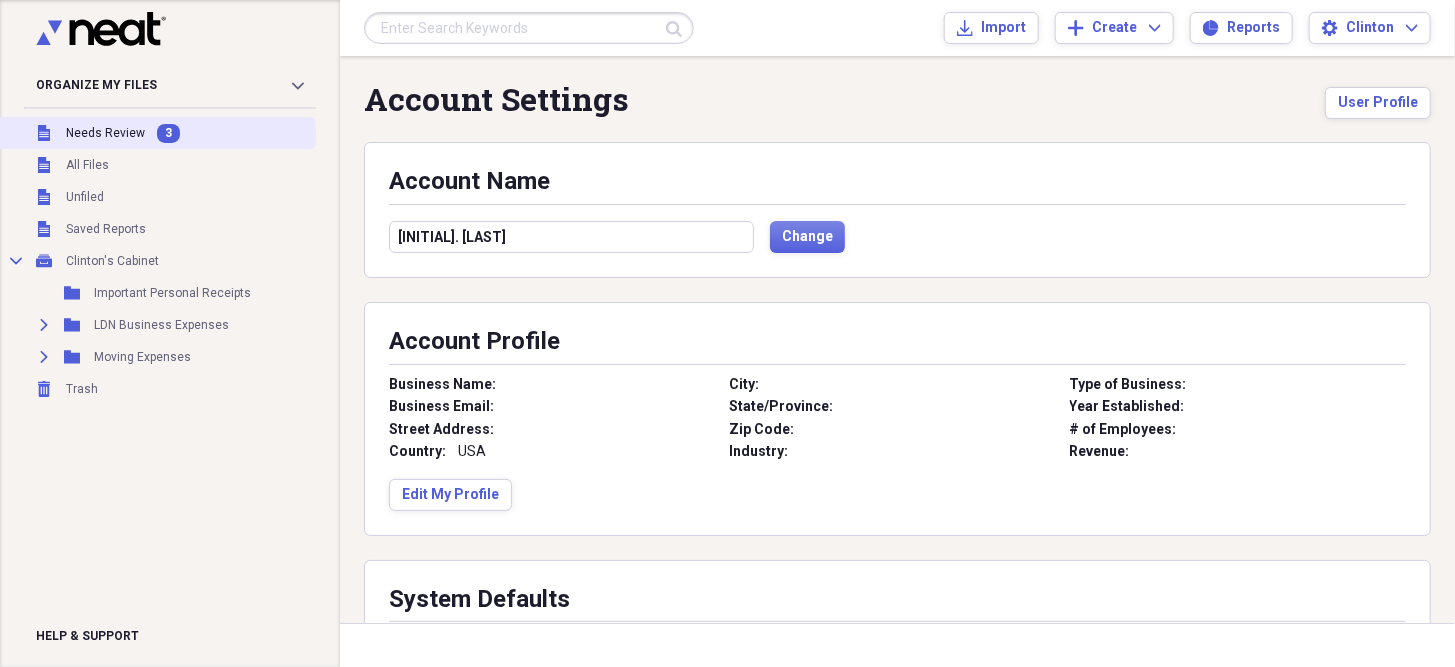 click on "Needs Review" at bounding box center (105, 133) 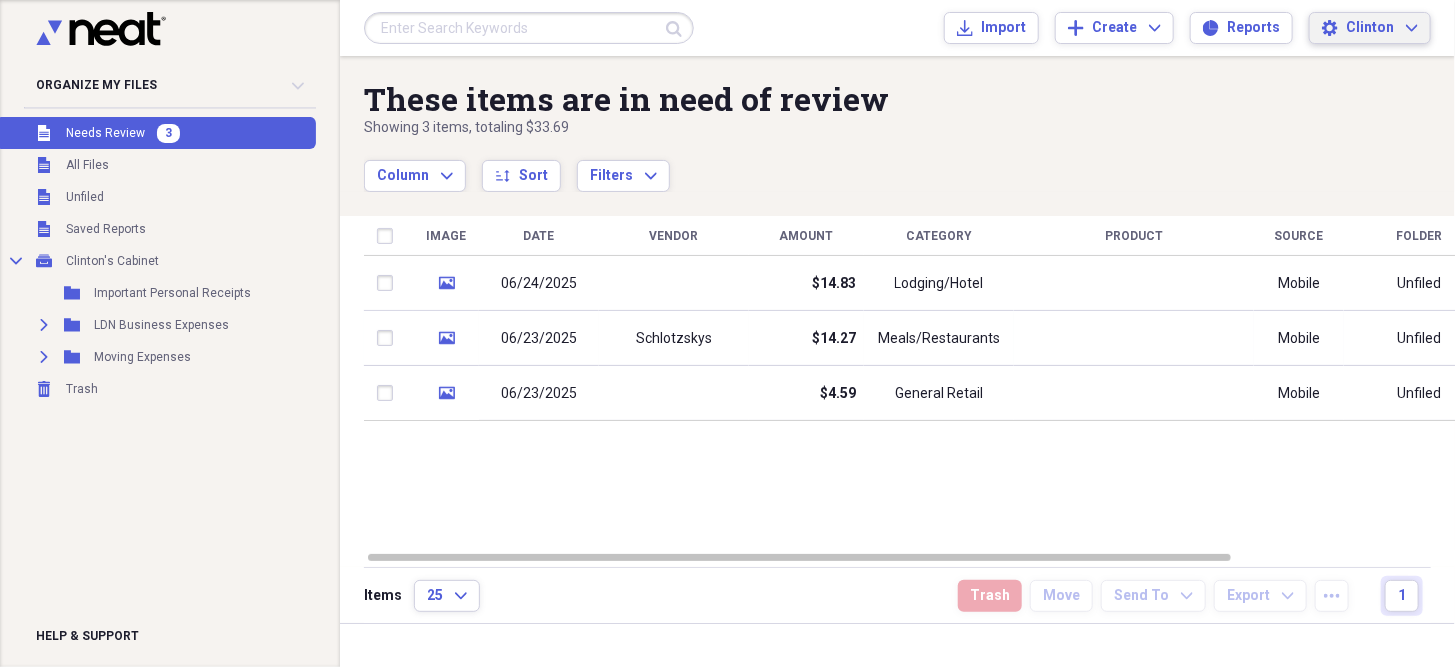 click on "Clinton" at bounding box center [1370, 28] 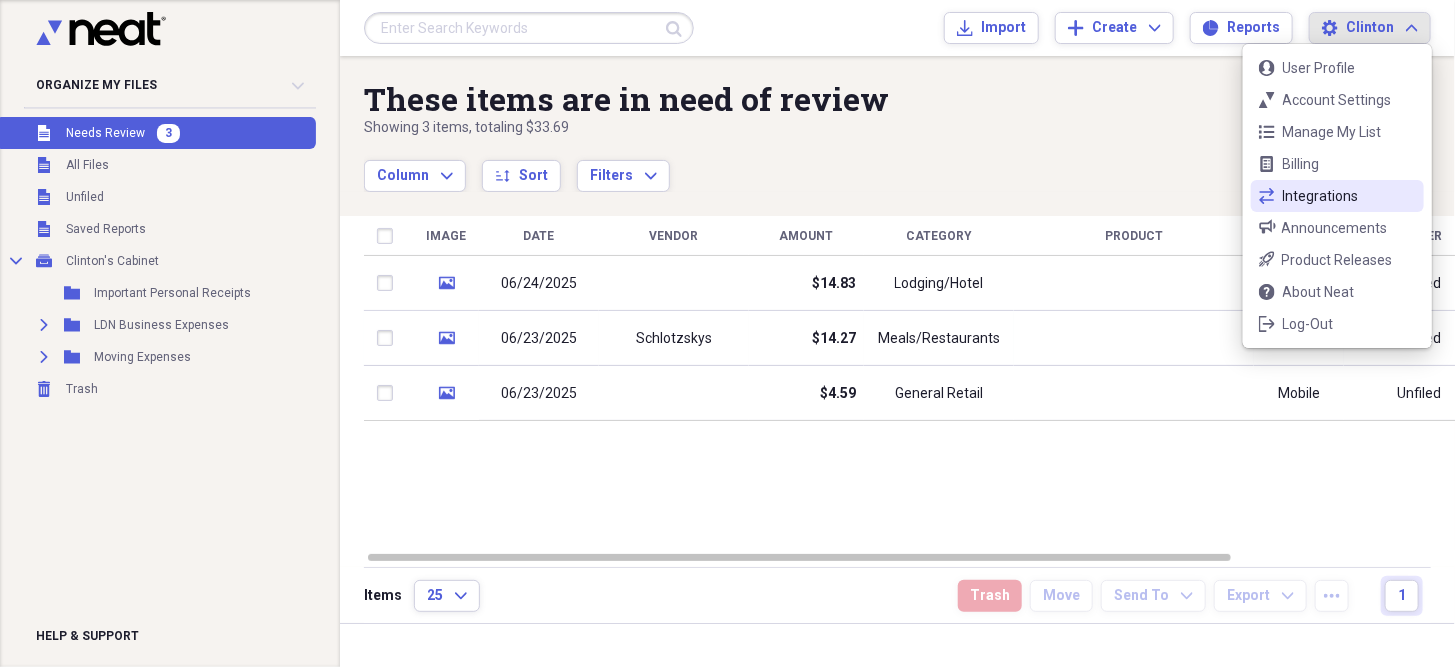 click on "Integrations" at bounding box center [1337, 196] 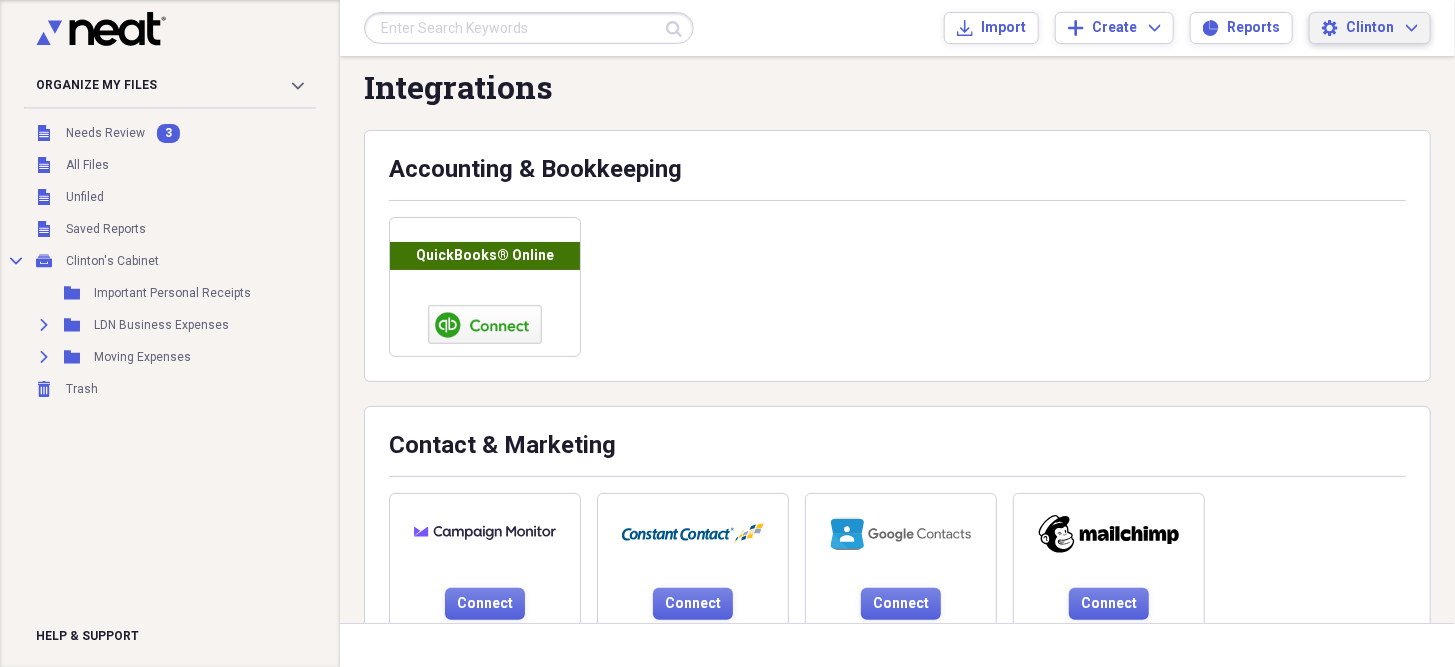 scroll, scrollTop: 0, scrollLeft: 0, axis: both 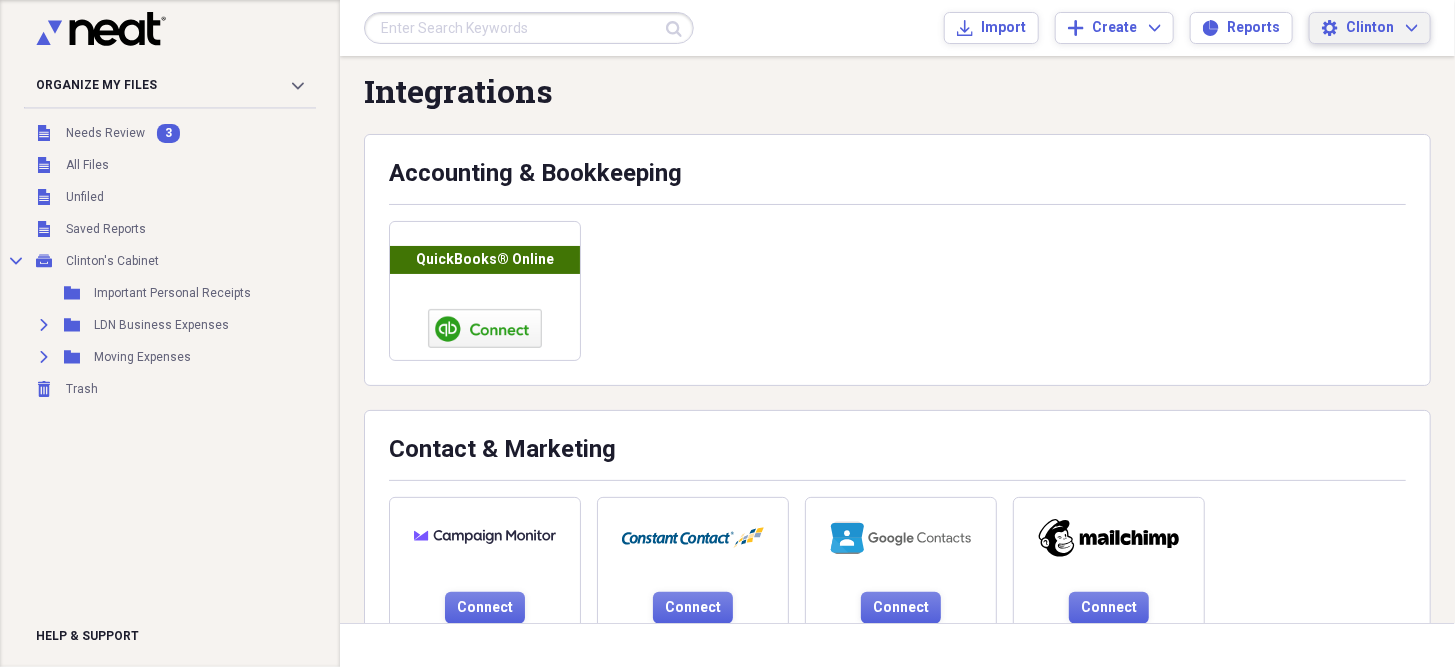 click on "Clinton" at bounding box center [1370, 28] 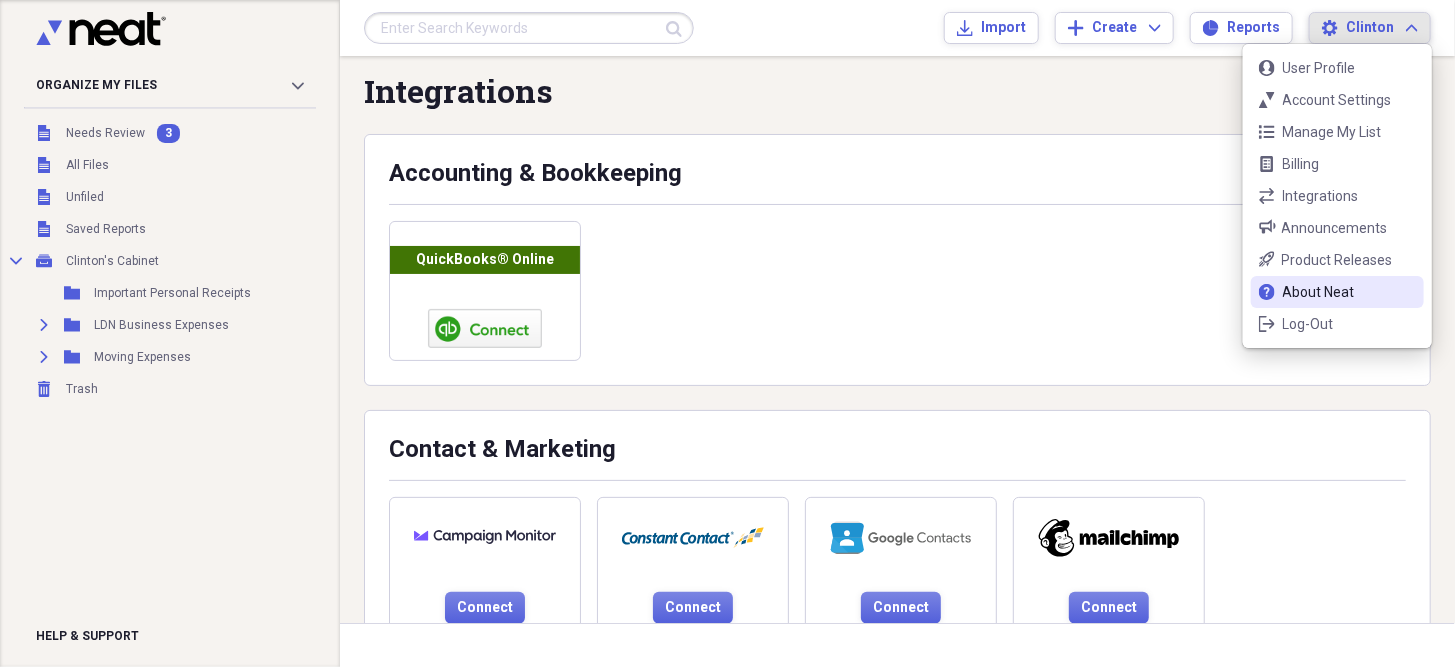 click on "About Neat" at bounding box center (1337, 292) 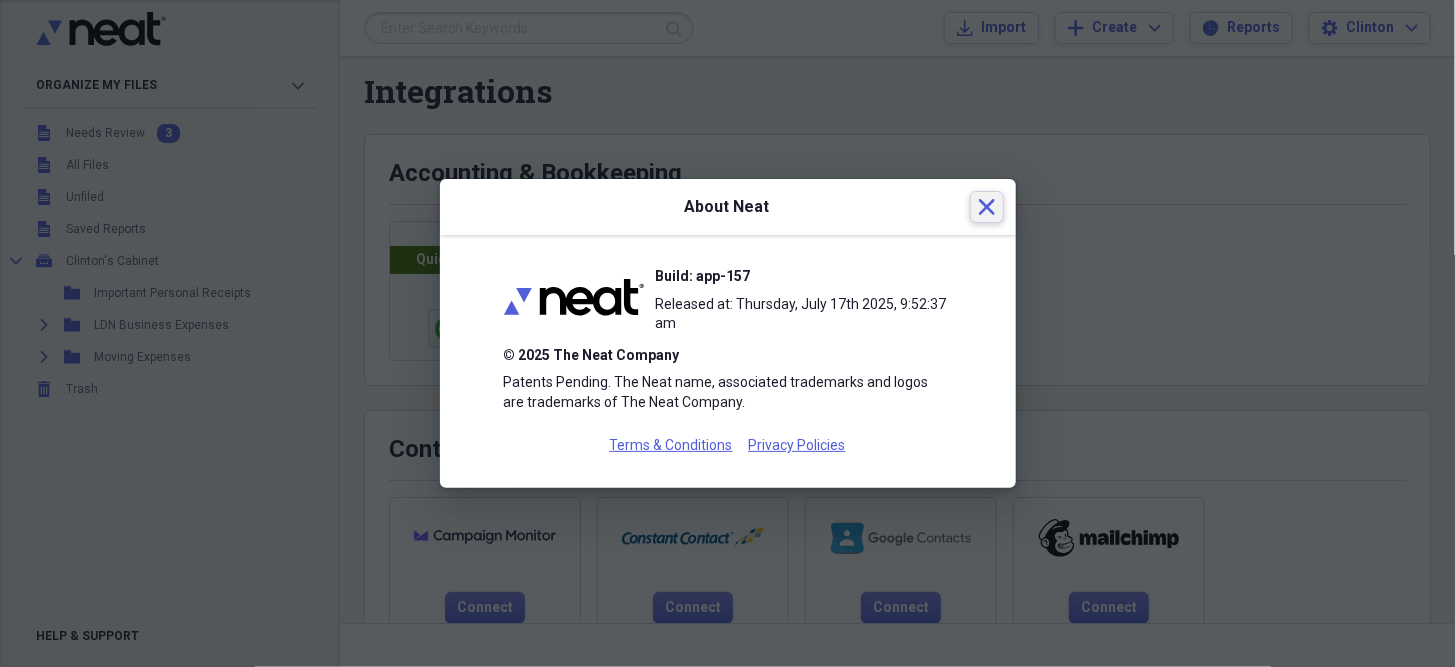 click 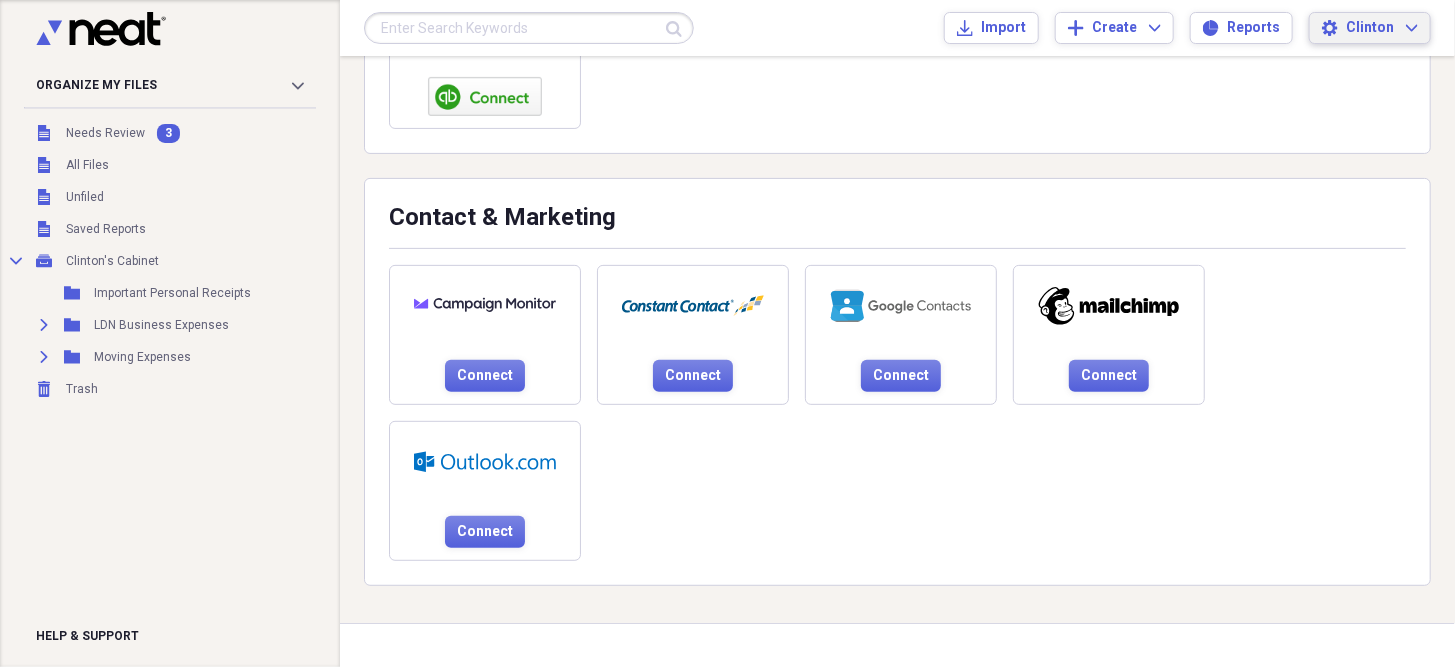 scroll, scrollTop: 0, scrollLeft: 0, axis: both 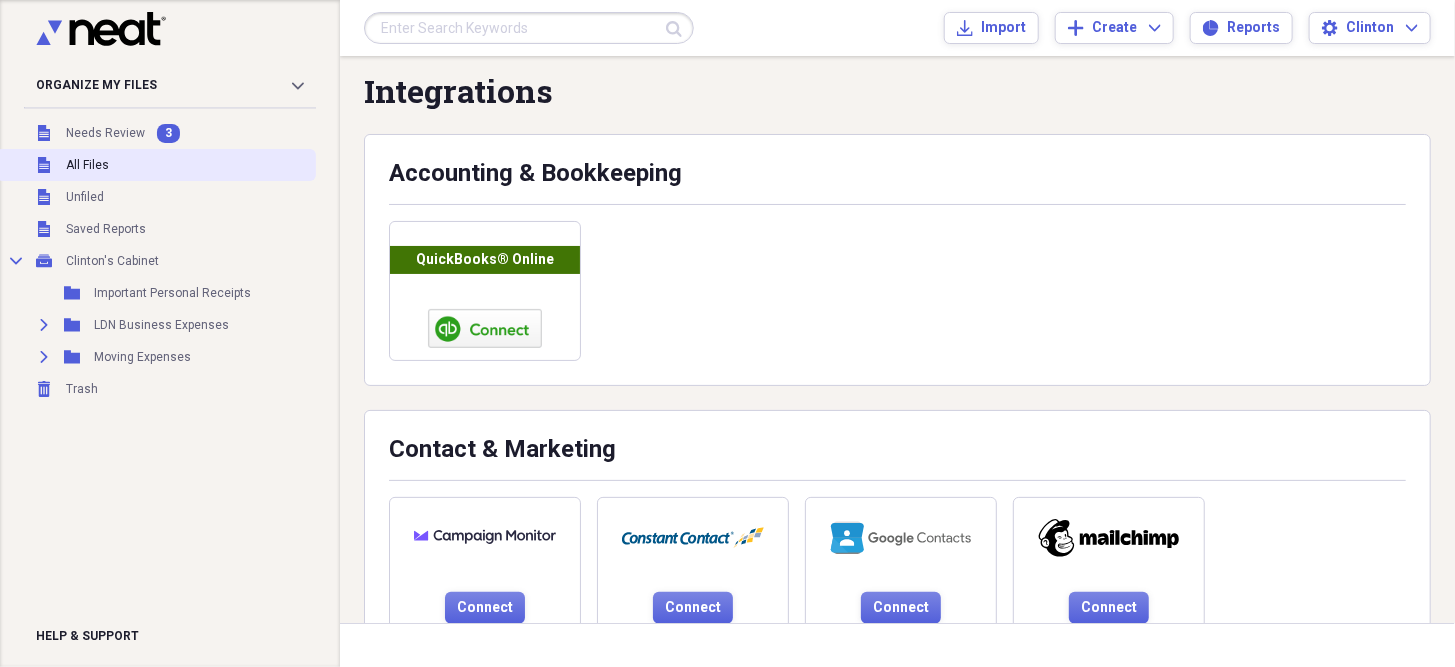 click on "Unfiled All Files" at bounding box center (156, 165) 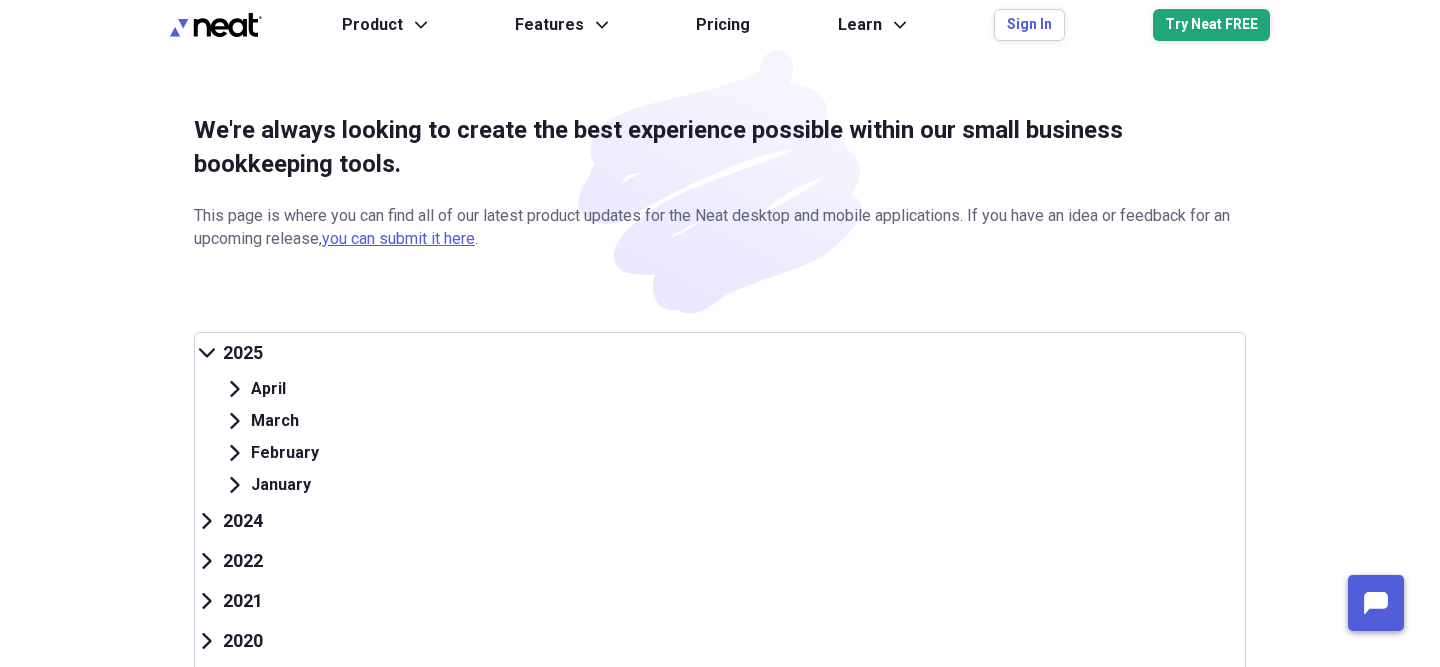 scroll, scrollTop: 0, scrollLeft: 0, axis: both 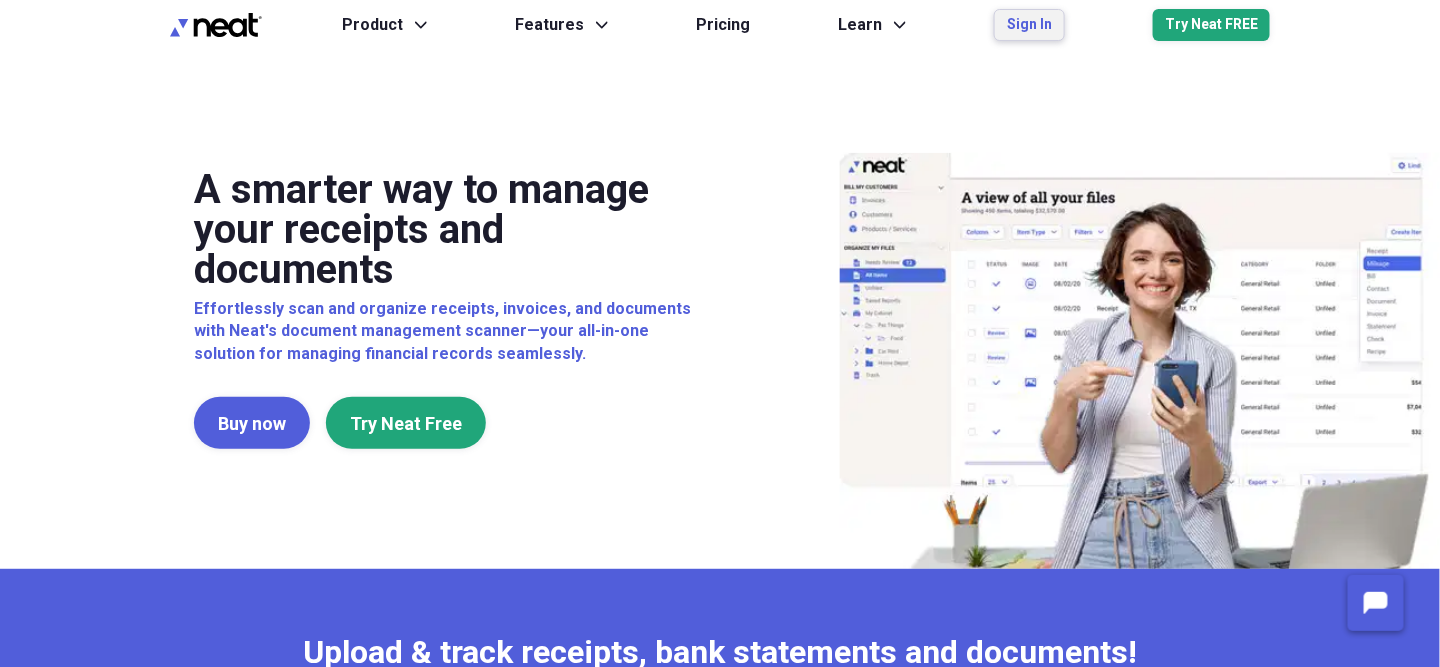 click on "Sign In" at bounding box center [1029, 25] 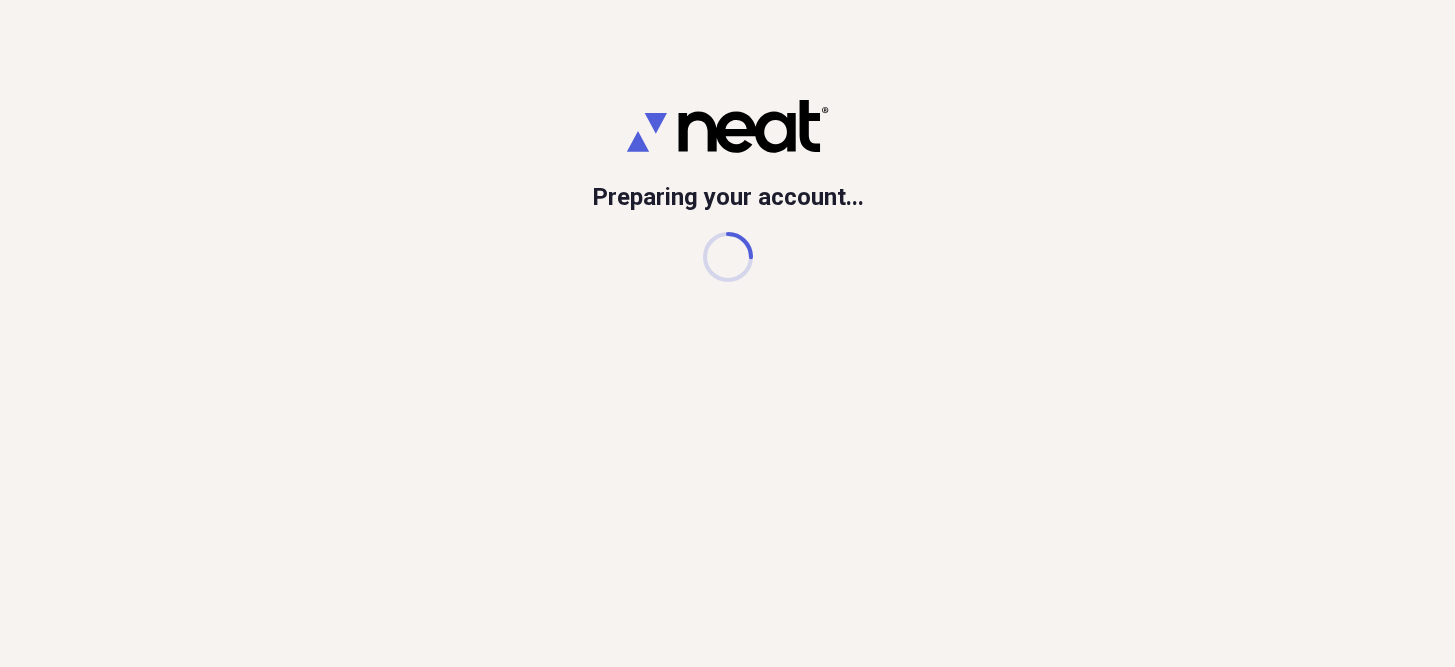 scroll, scrollTop: 0, scrollLeft: 0, axis: both 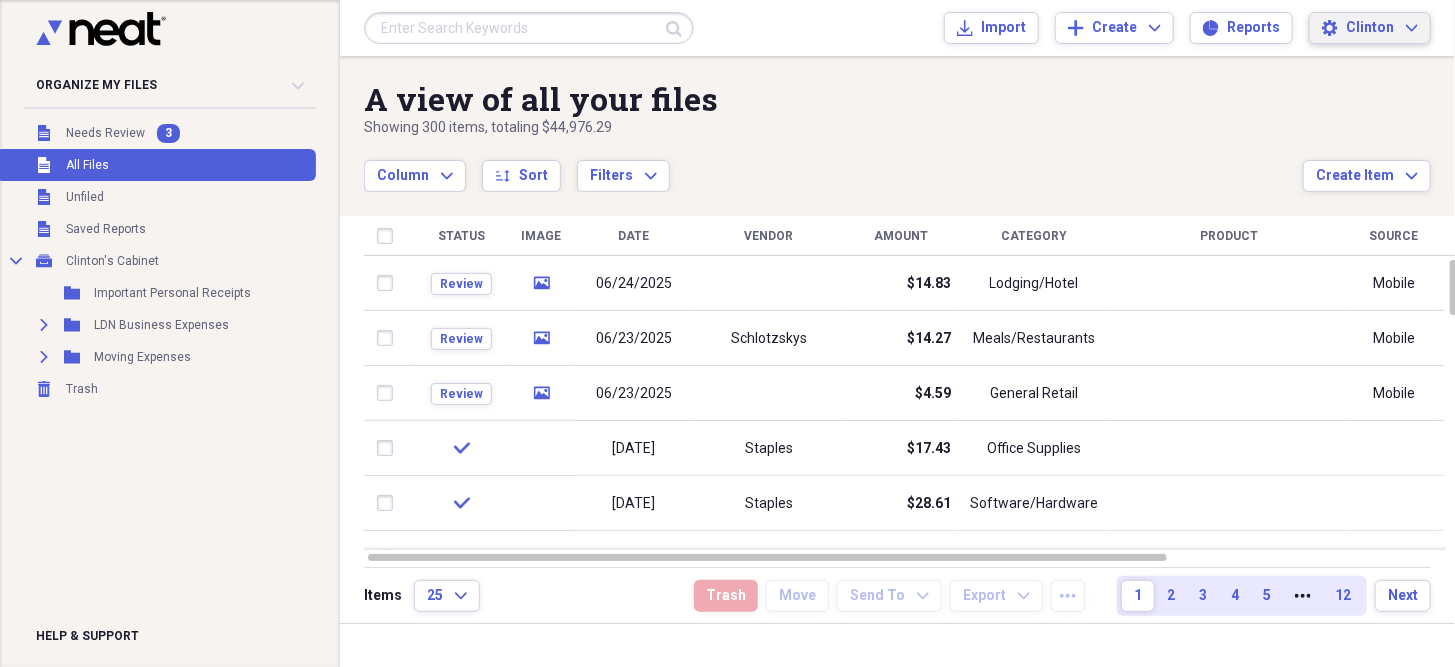 click on "[FIRST] [LAST]" at bounding box center (1382, 28) 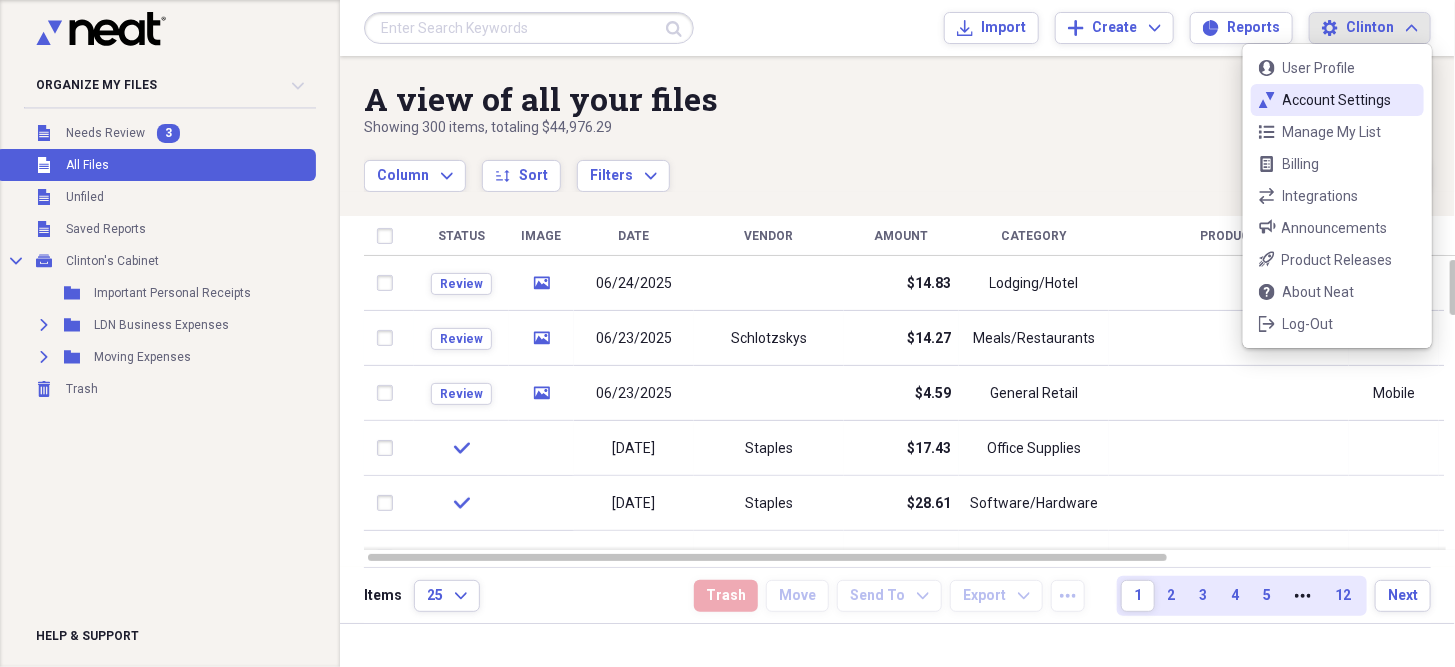 click on "Account Settings" at bounding box center [1337, 100] 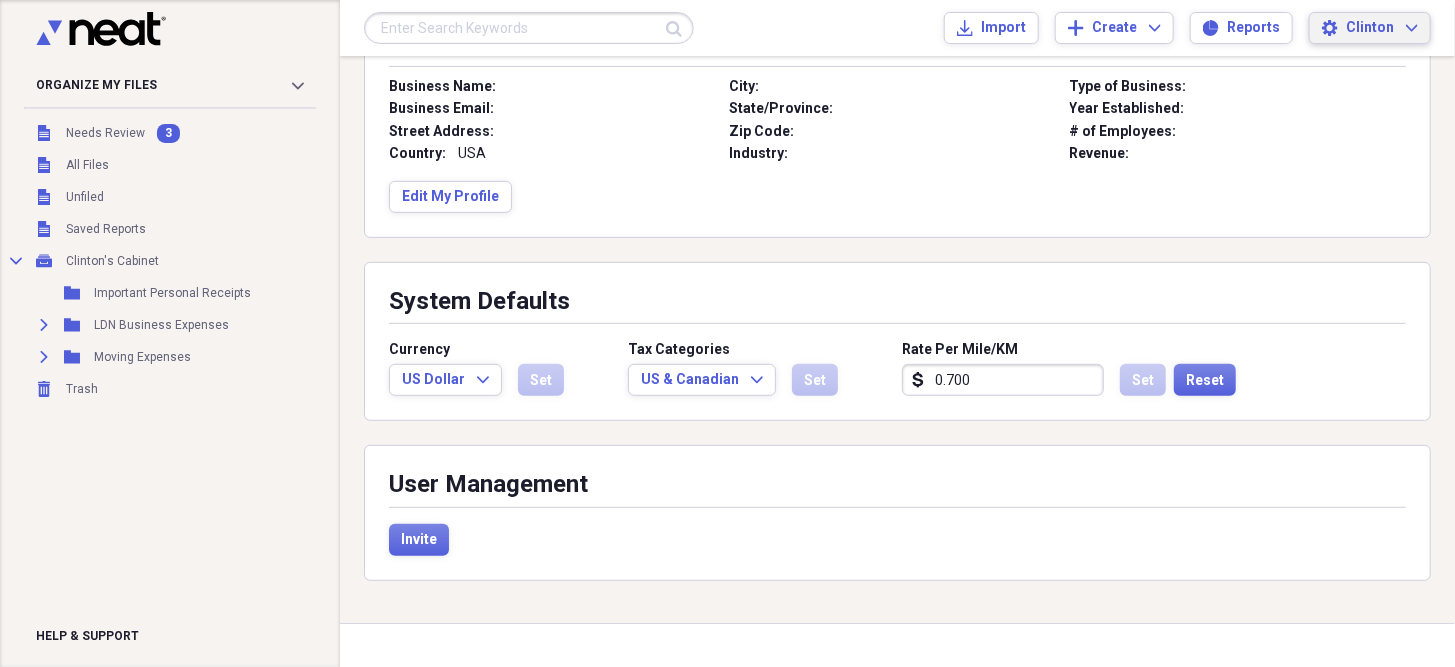 scroll, scrollTop: 0, scrollLeft: 0, axis: both 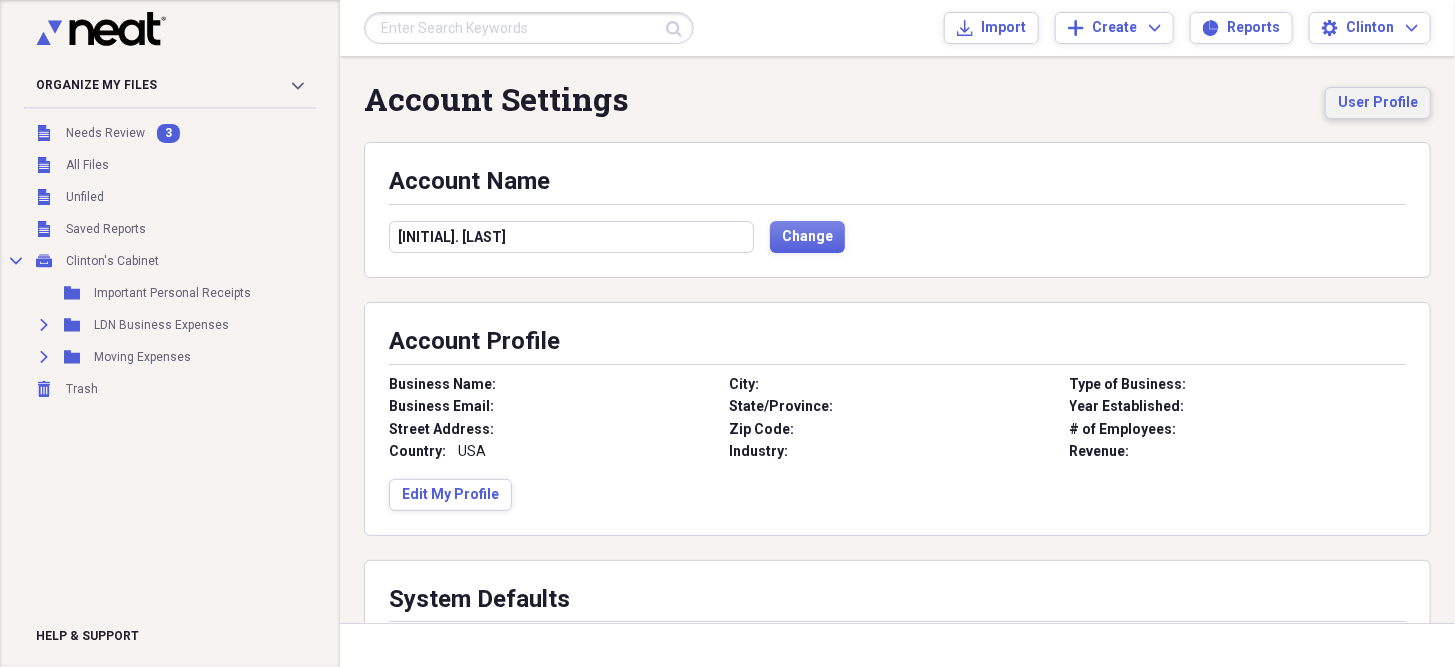 click on "User Profile" at bounding box center (1378, 103) 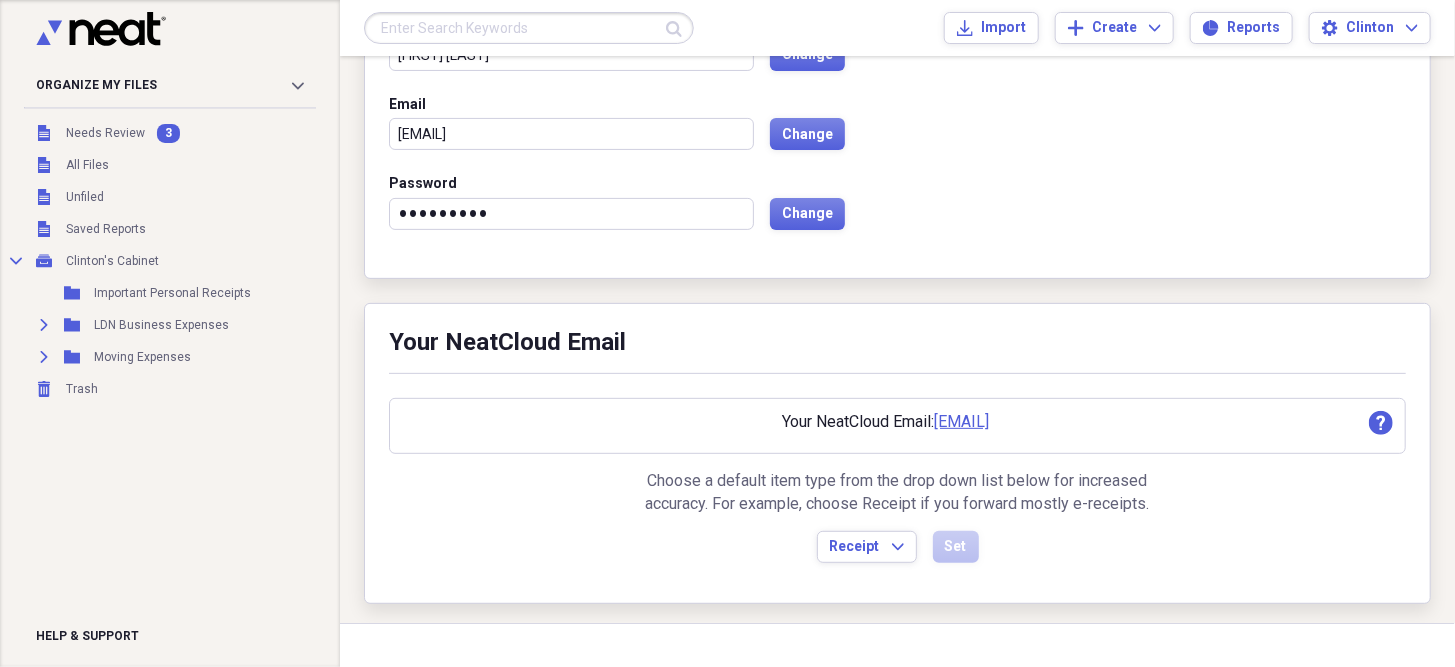 scroll, scrollTop: 0, scrollLeft: 0, axis: both 